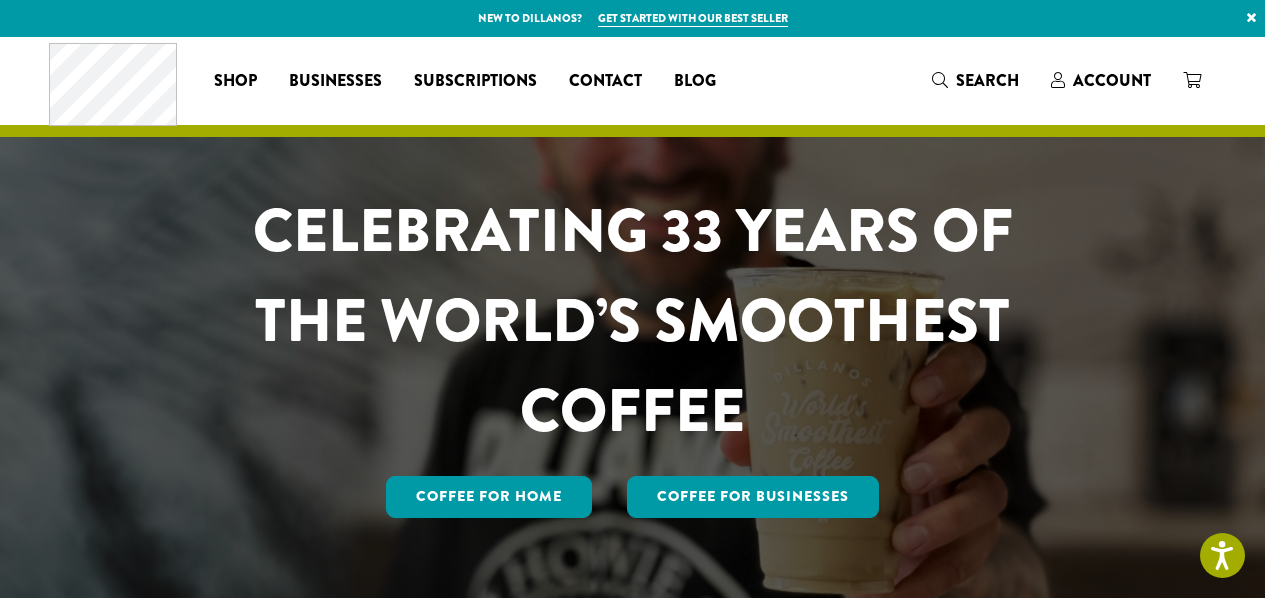 scroll, scrollTop: 0, scrollLeft: 0, axis: both 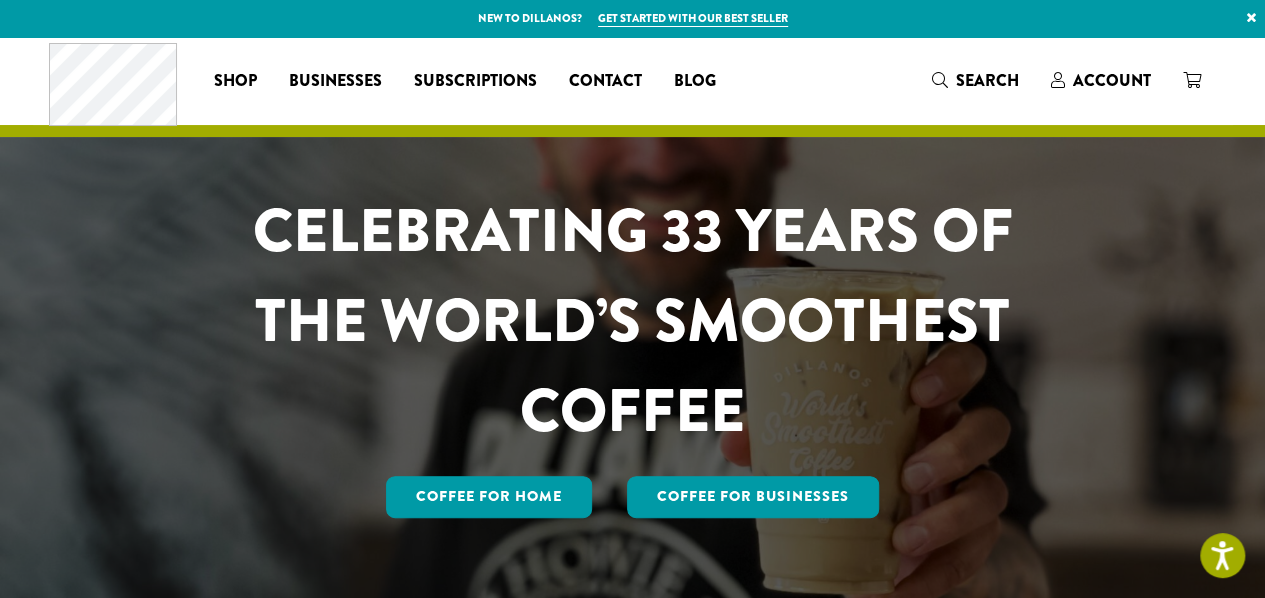 click on "Coffee All Coffees
Best Sellers
Blends
Single Origins
Dillanos Limited
Organic / Fair Trade
One Harvest
Decaf
Cold Brew
Single Serve
Drink Ingredients B22 Syrups
B22 Sauces
B22 Sweeteners
B22 Fruit Beverage Bases
B22 Chocolate Powders
B22 Blender Mixes
B22 Chai
Tea
Lotus Energy Drinks
Accessories
Merchandise New Arrivals
For Baristas
Clothing
Drinkware
Hydro Flask
Books
Swag
Gift Cards
On Sale
Brewing Barista Tools
Drip
French Press
Pour Over
Chemex
Cold Brew
Grinding
Filters
Kettles
Carafes
Shop
All Coffee
Drink Ingredients
DCR Merchandise
Brew & Serve
Businesses
Subscriptions
Contact
Blog" at bounding box center [391, 80] 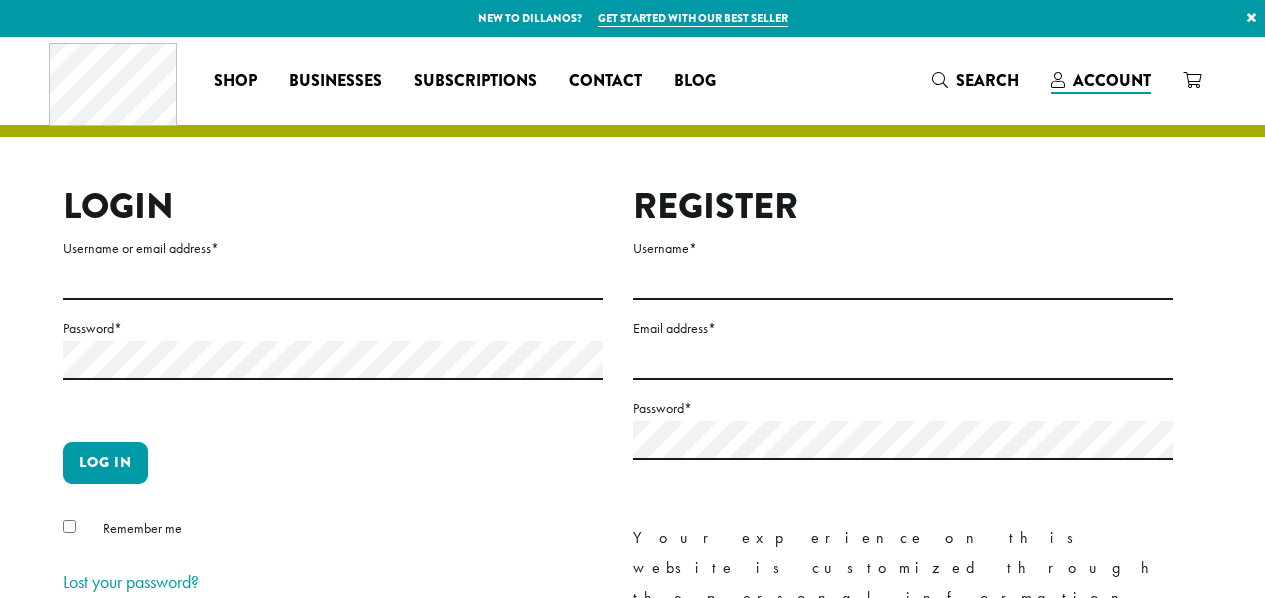 scroll, scrollTop: 0, scrollLeft: 0, axis: both 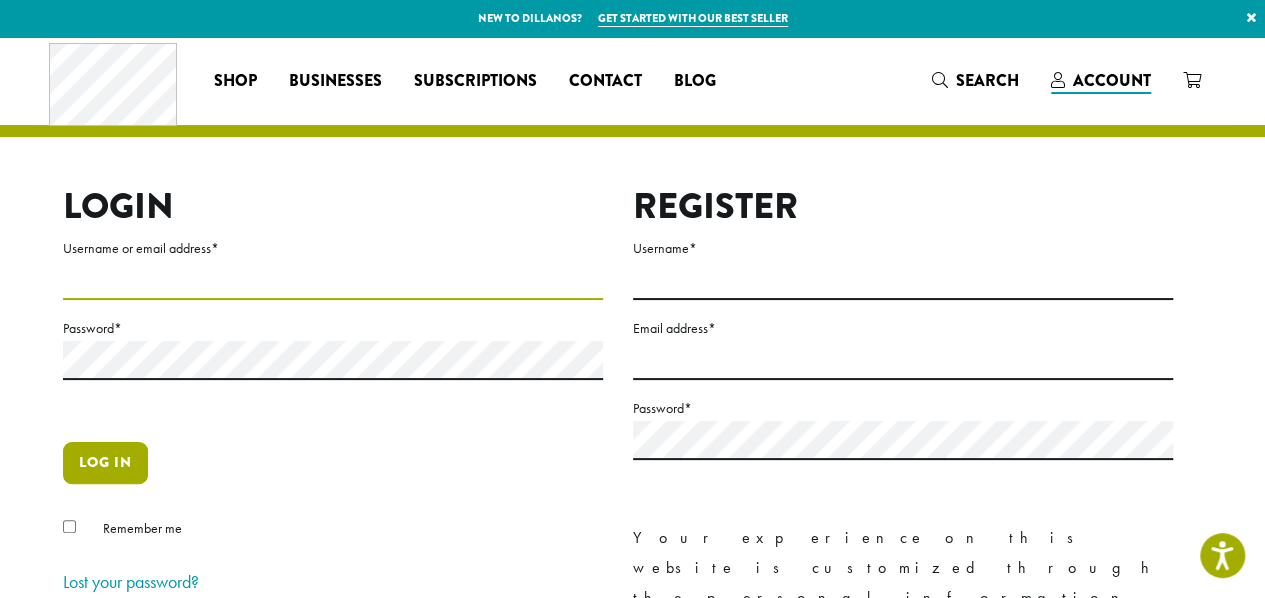 type on "**********" 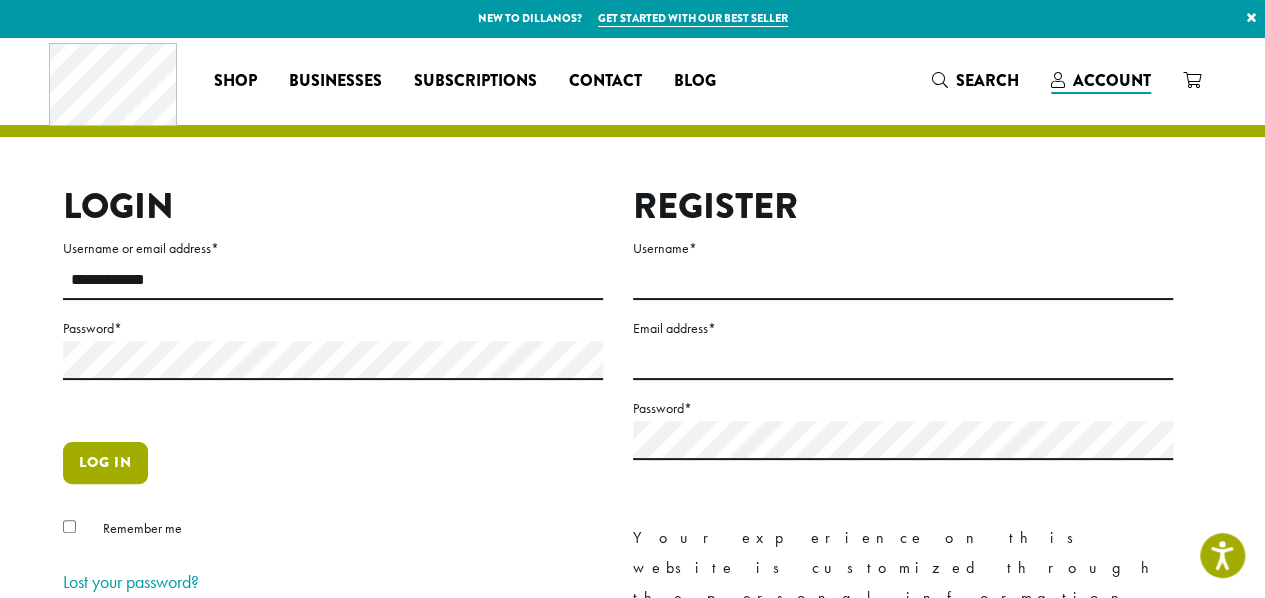 click on "Log in" at bounding box center [105, 463] 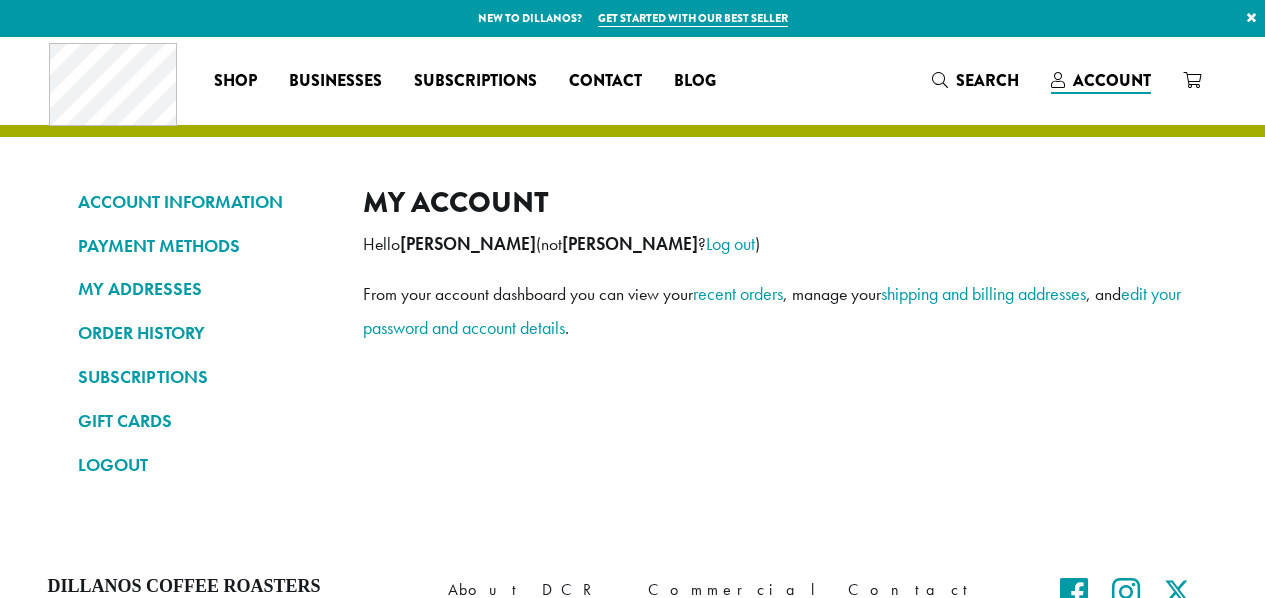scroll, scrollTop: 0, scrollLeft: 0, axis: both 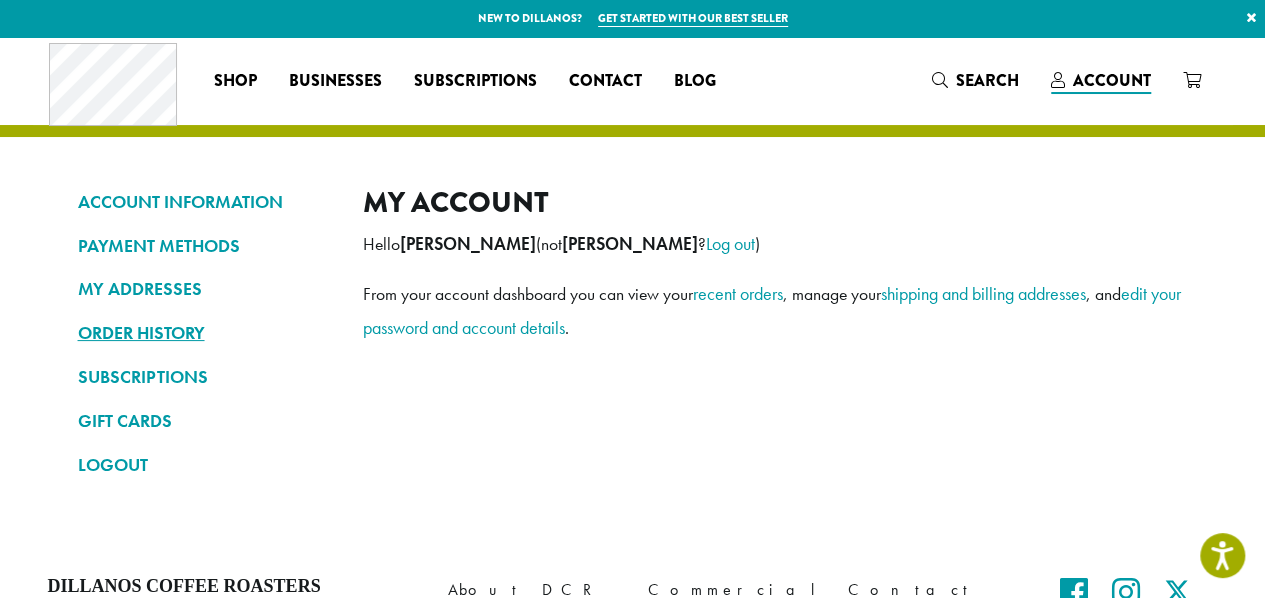 click on "ORDER HISTORY" at bounding box center (205, 333) 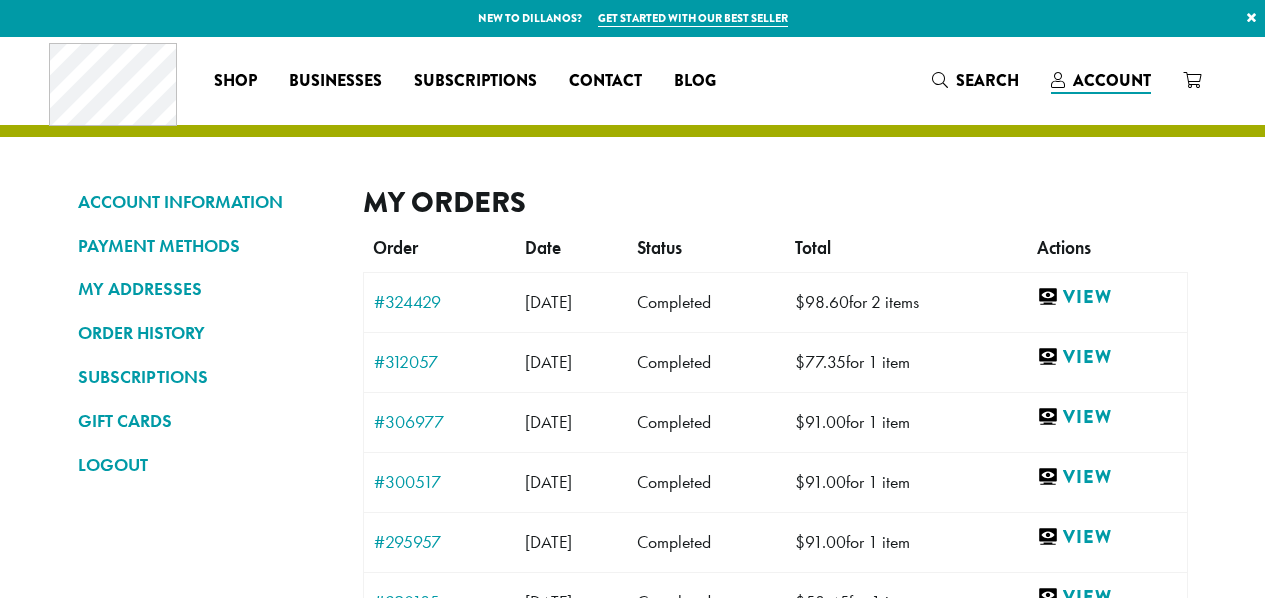scroll, scrollTop: 0, scrollLeft: 0, axis: both 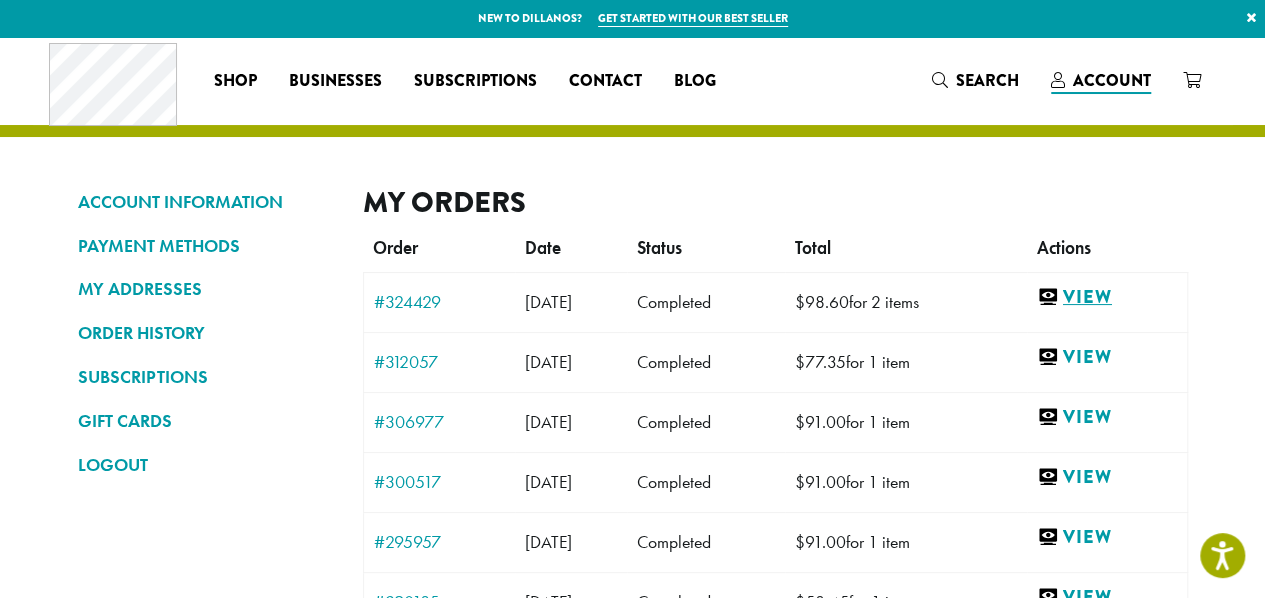 click on "View" at bounding box center [1107, 297] 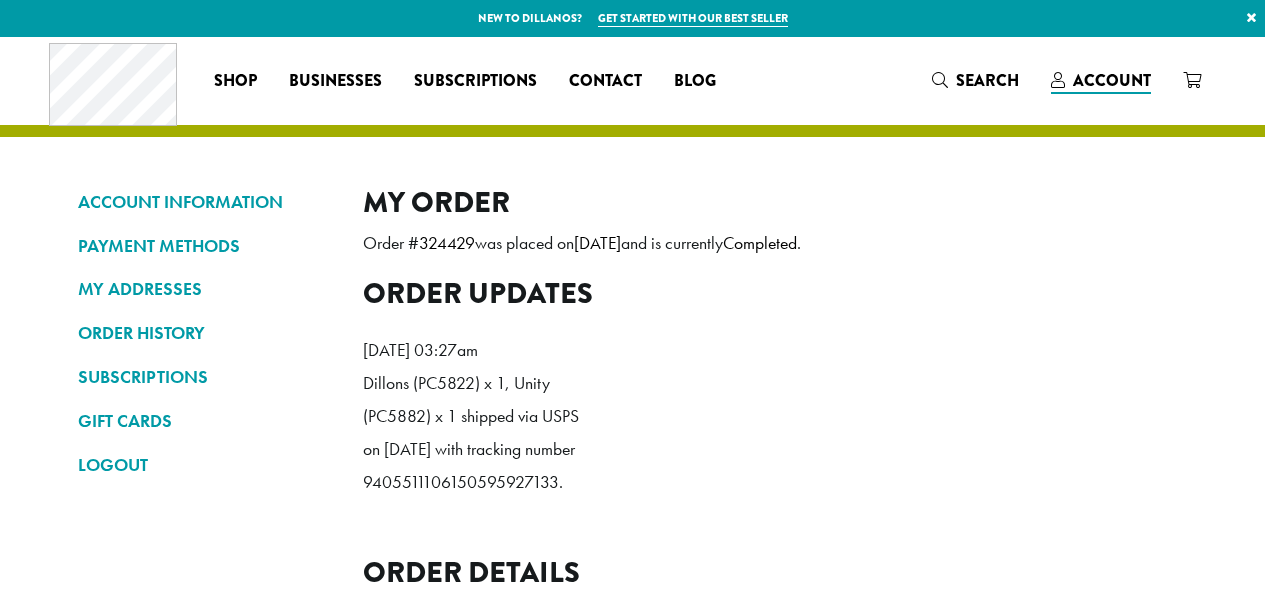 scroll, scrollTop: 0, scrollLeft: 0, axis: both 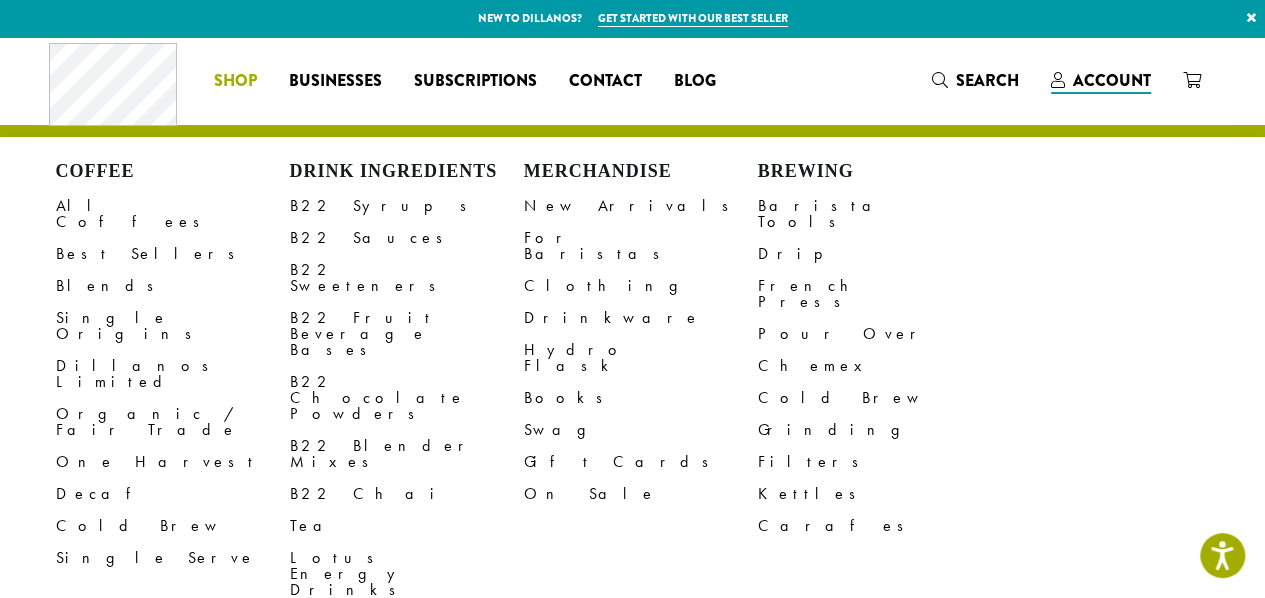 click on "Shop" at bounding box center (235, 81) 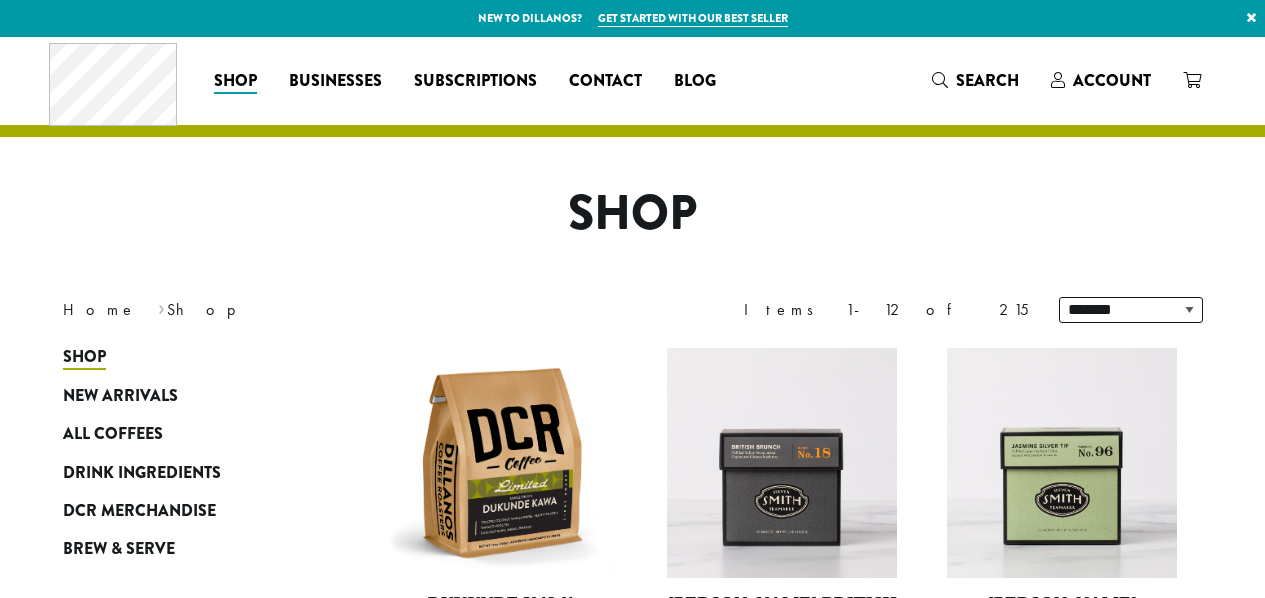 scroll, scrollTop: 0, scrollLeft: 0, axis: both 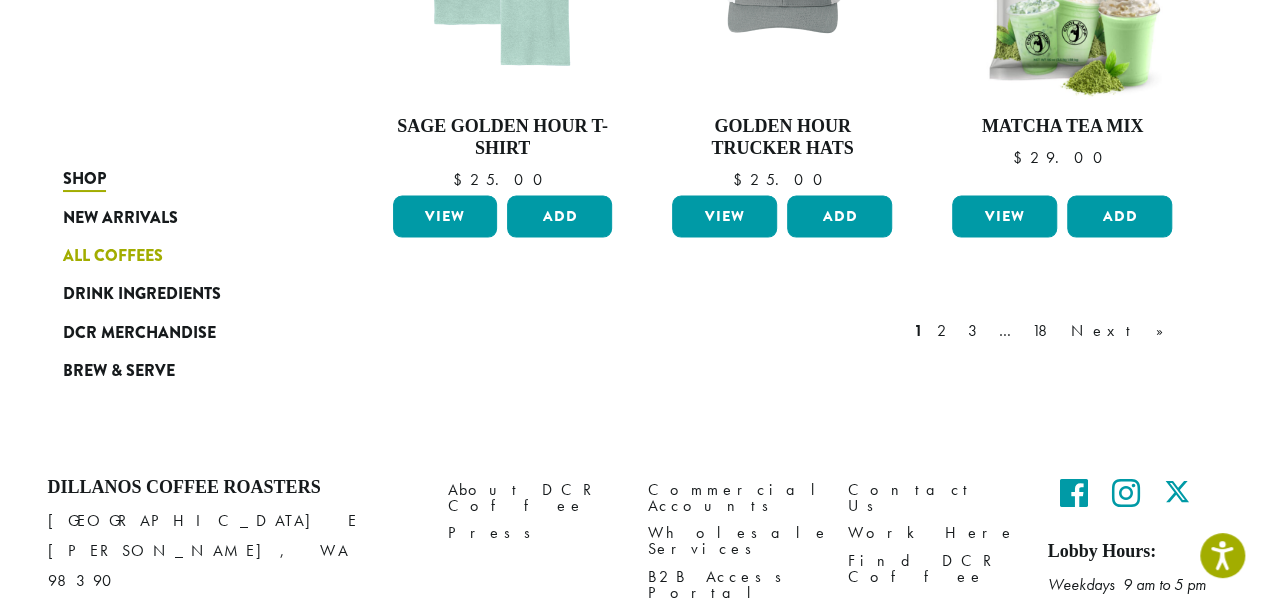 click on "All Coffees" at bounding box center [113, 256] 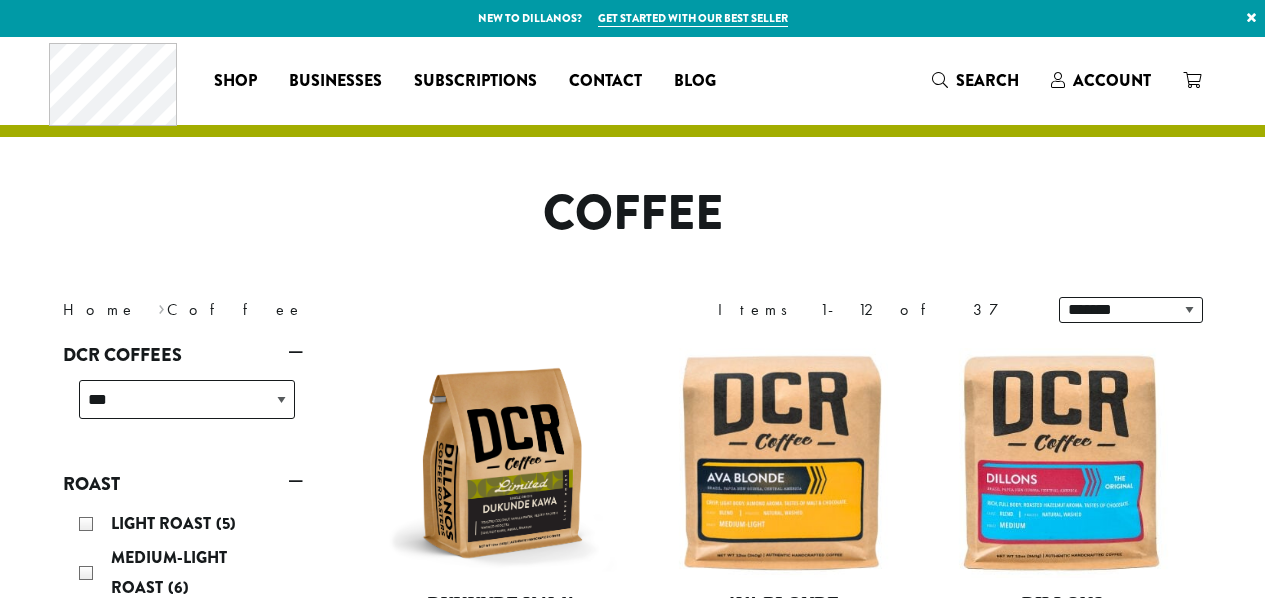 scroll, scrollTop: 0, scrollLeft: 0, axis: both 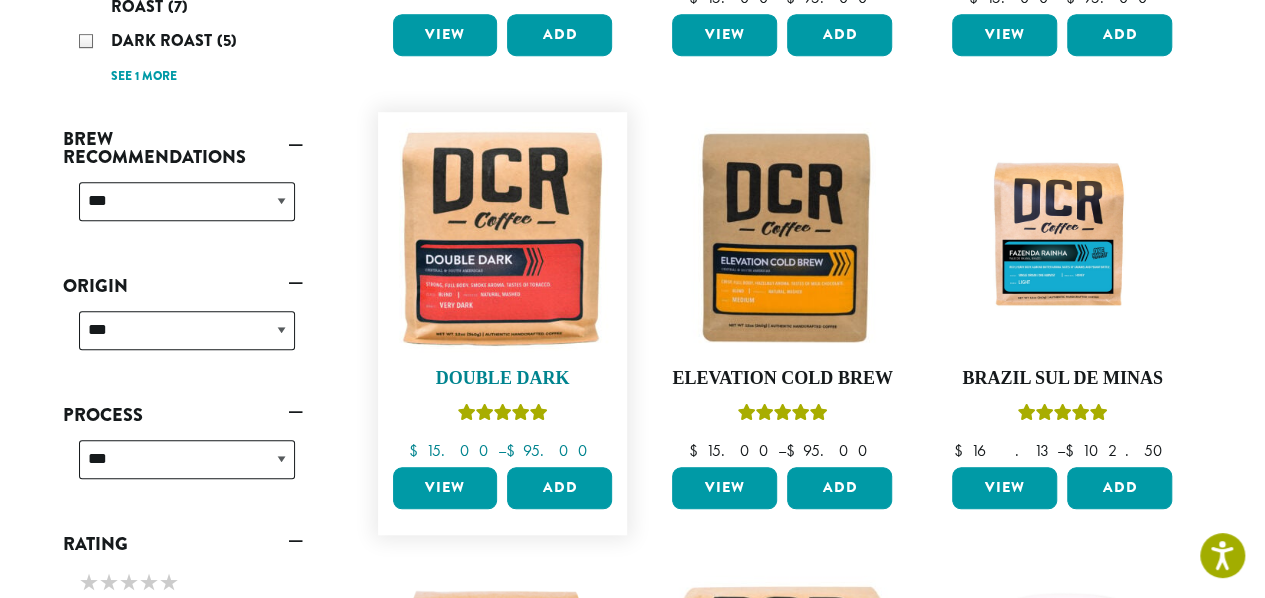 click at bounding box center [502, 237] 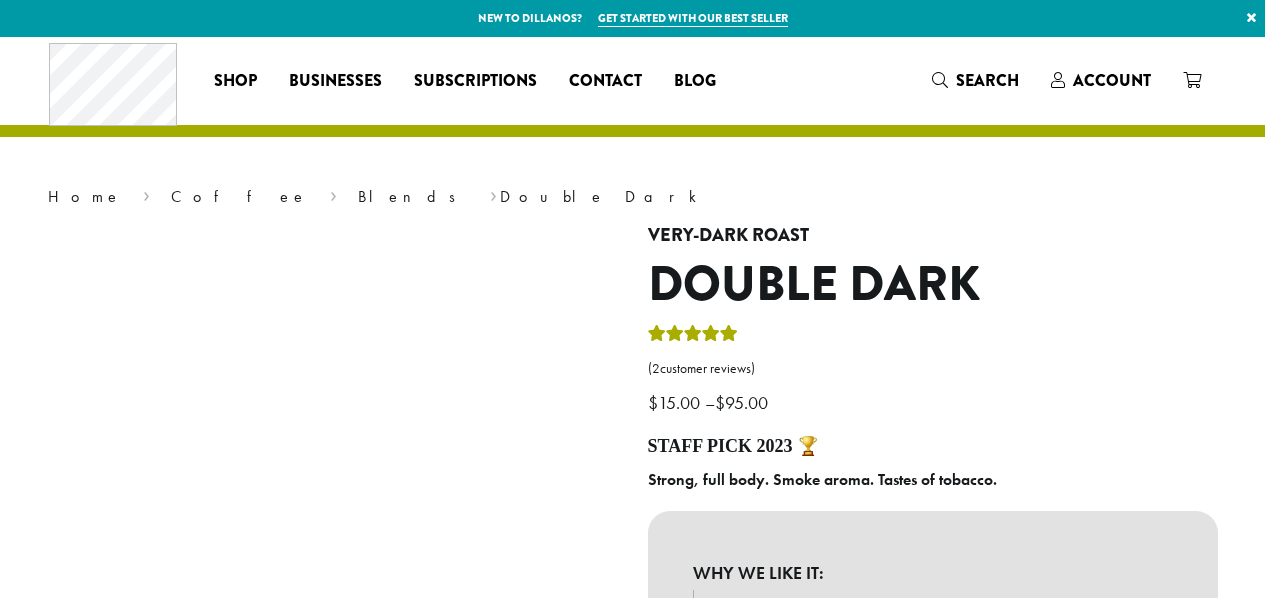 scroll, scrollTop: 0, scrollLeft: 0, axis: both 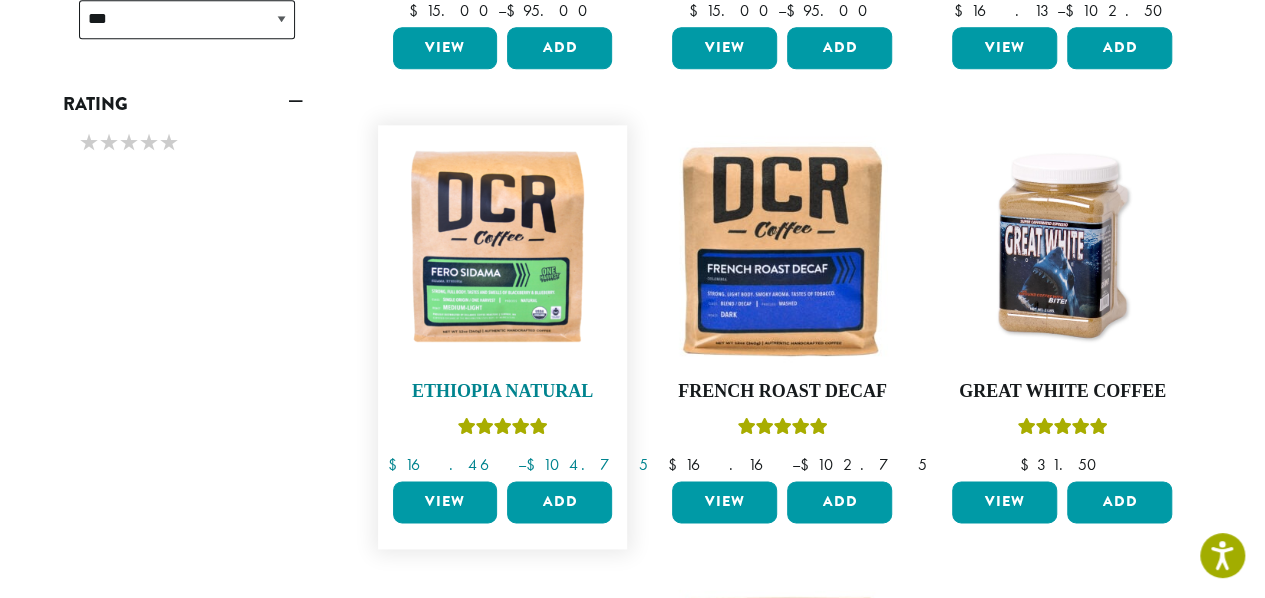 click at bounding box center (502, 250) 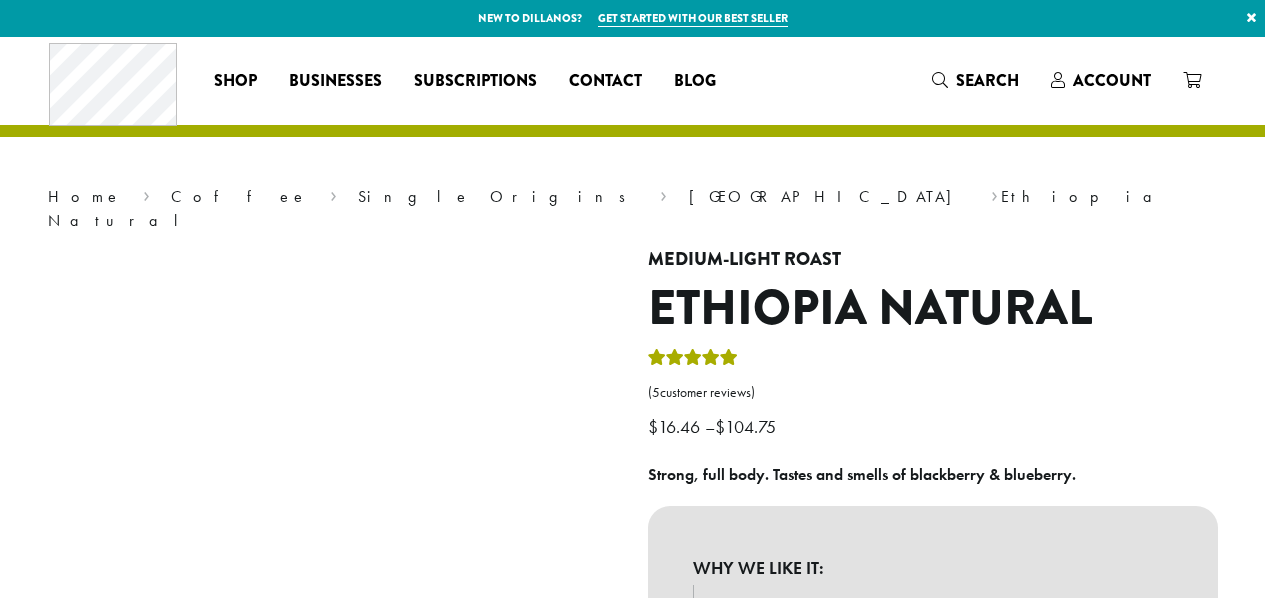 scroll, scrollTop: 0, scrollLeft: 0, axis: both 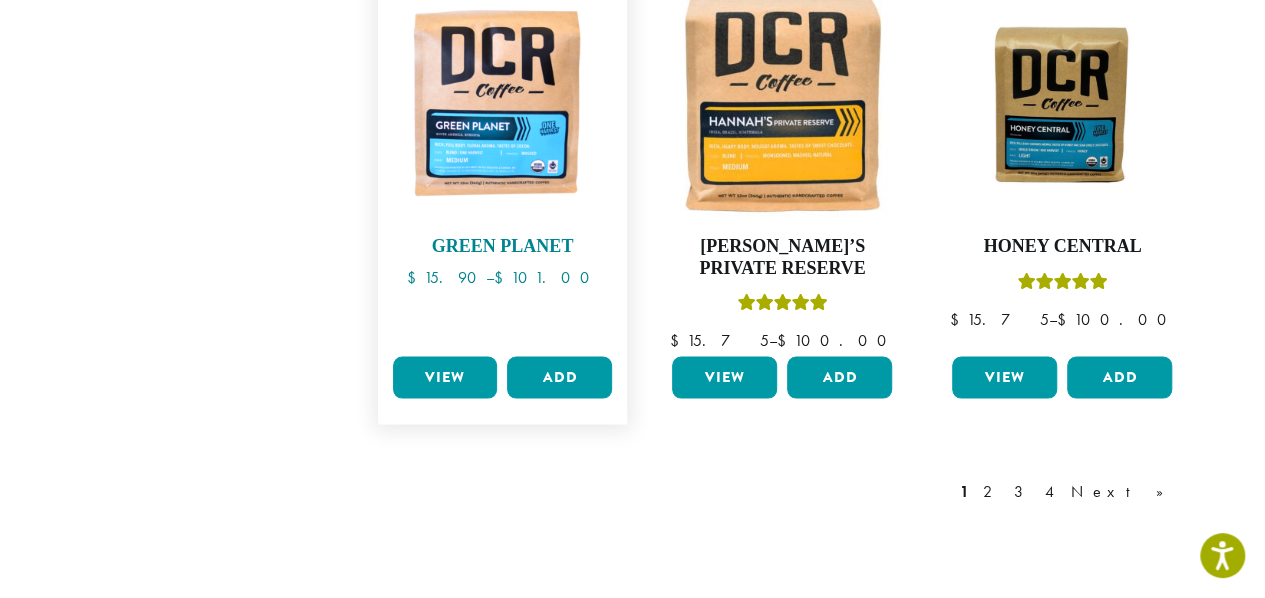 click at bounding box center (502, 104) 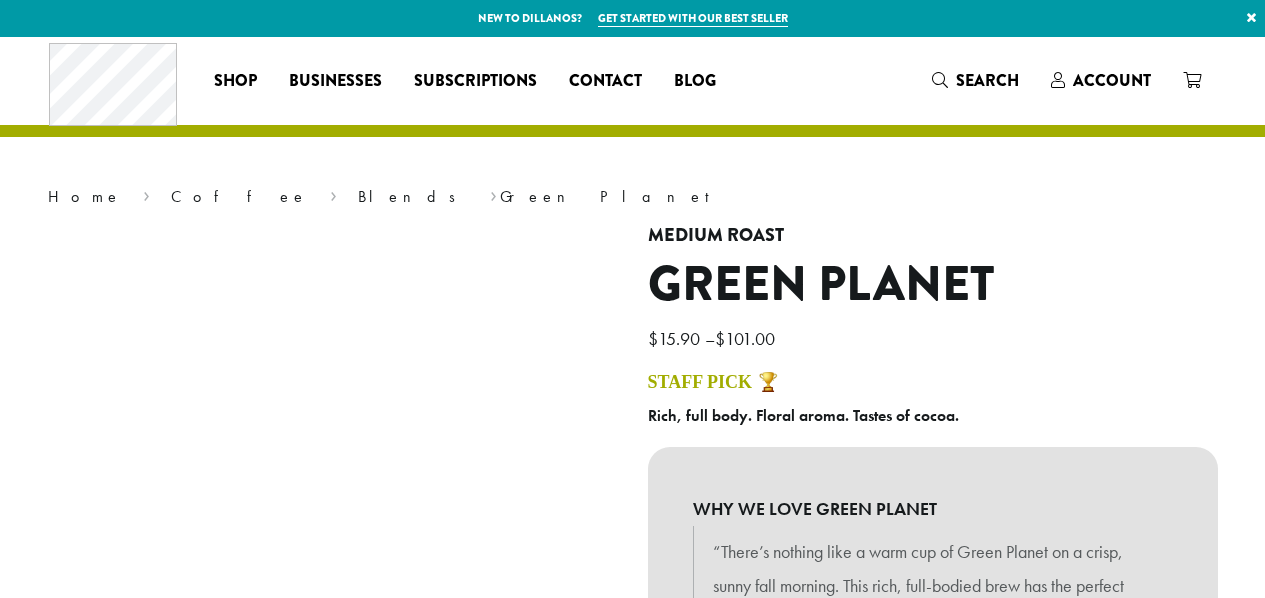 scroll, scrollTop: 0, scrollLeft: 0, axis: both 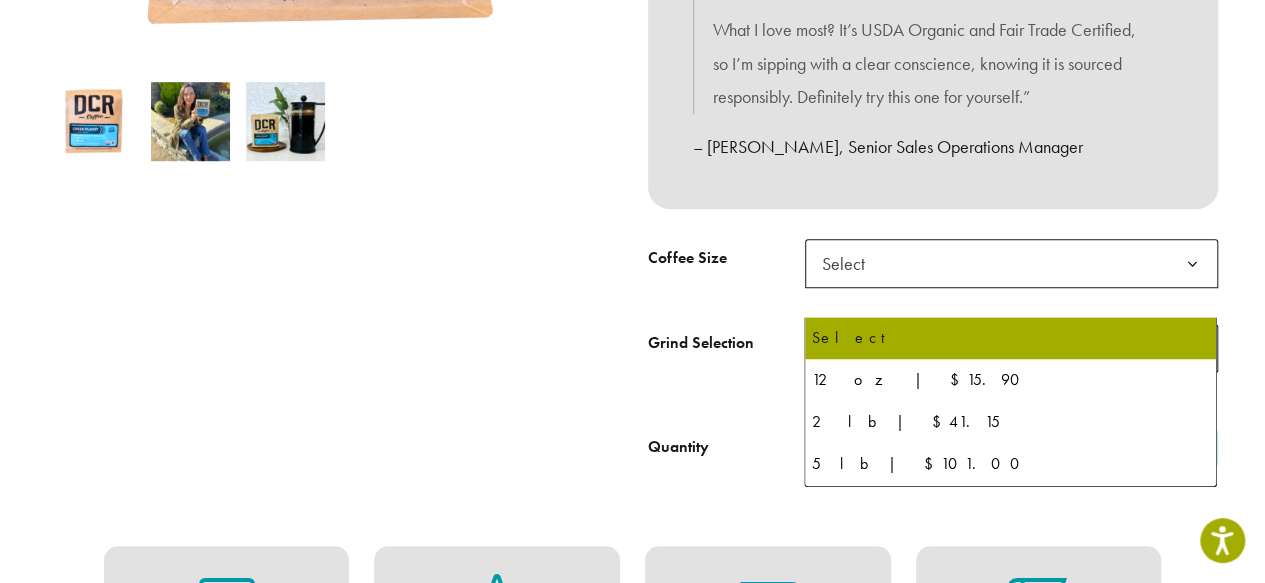click on "Select" 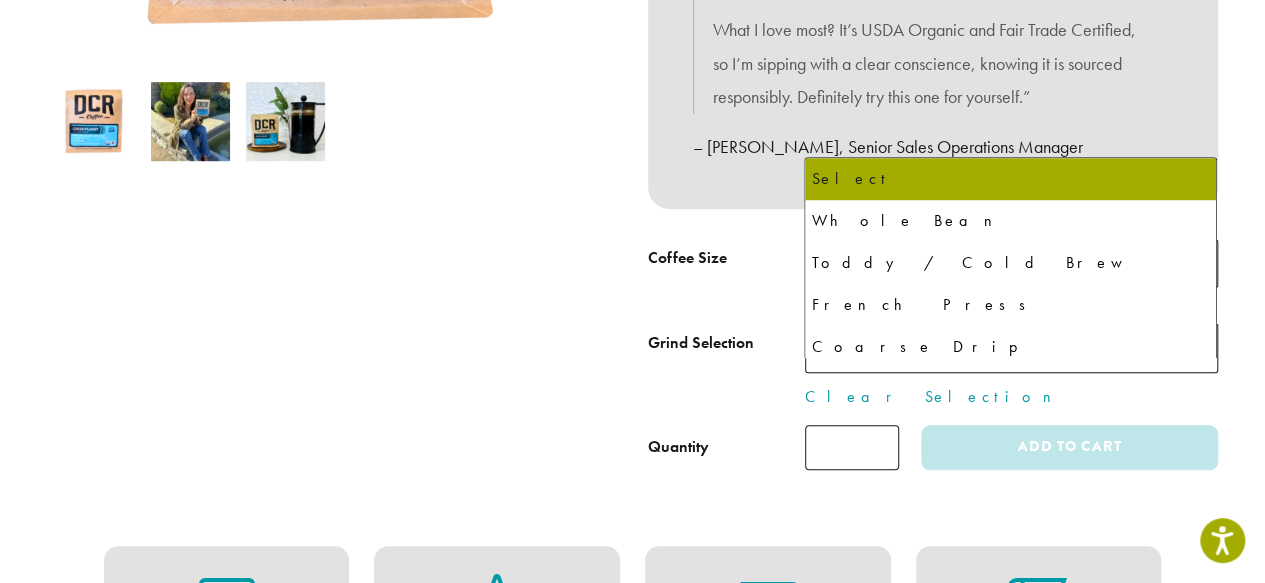 click on "Select" 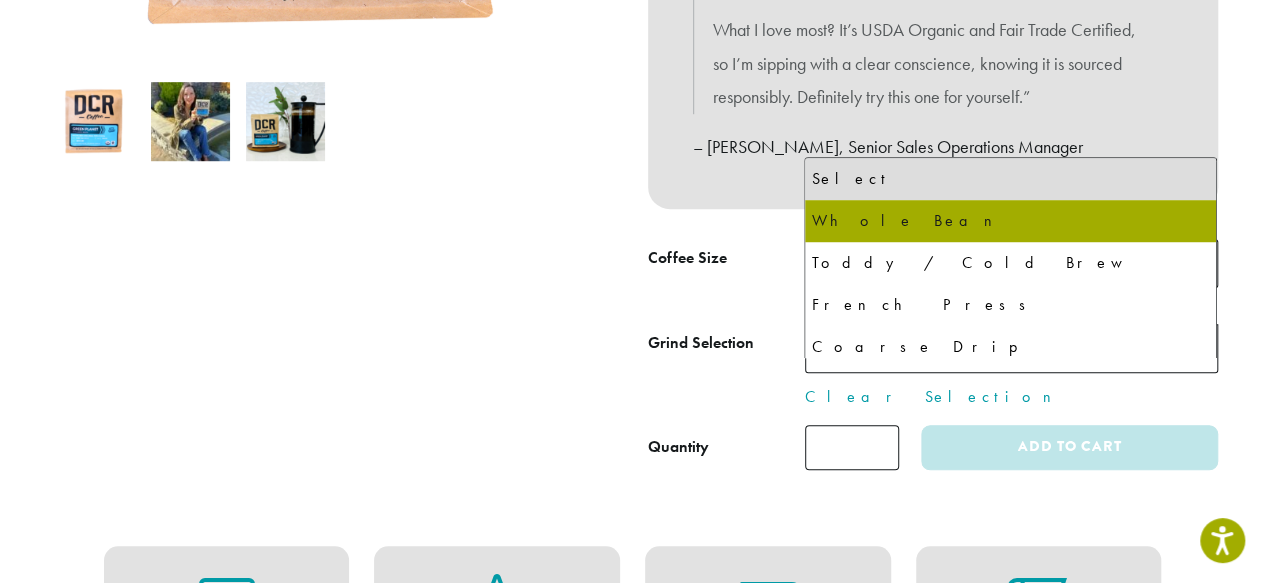 select on "*********" 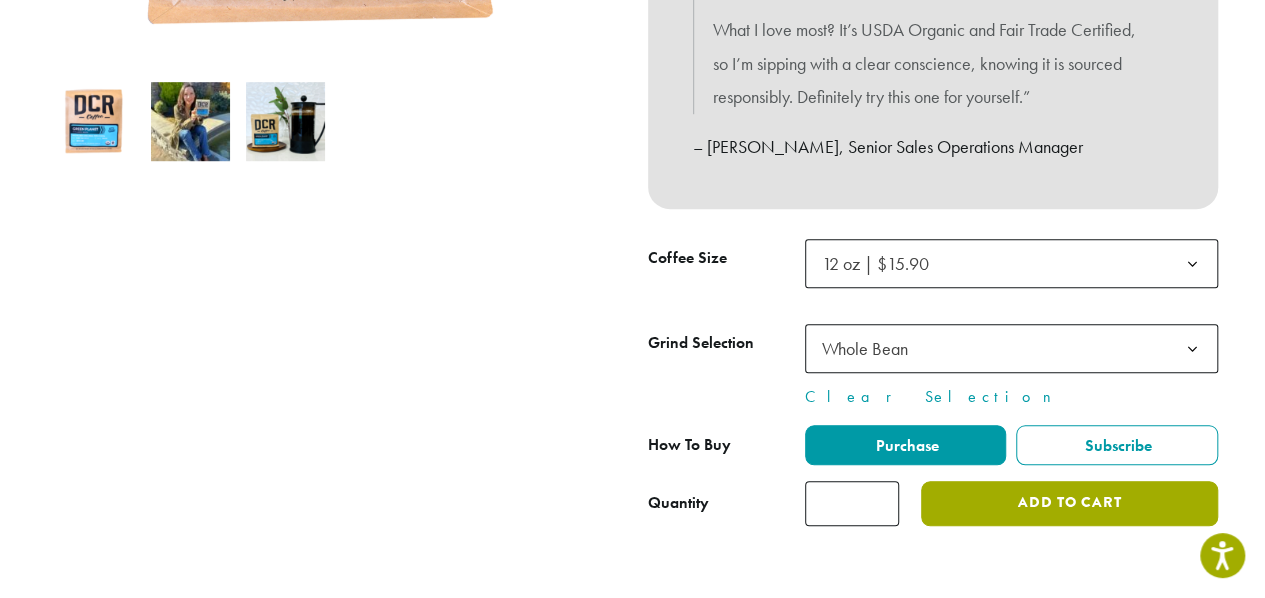 click on "Add to cart" 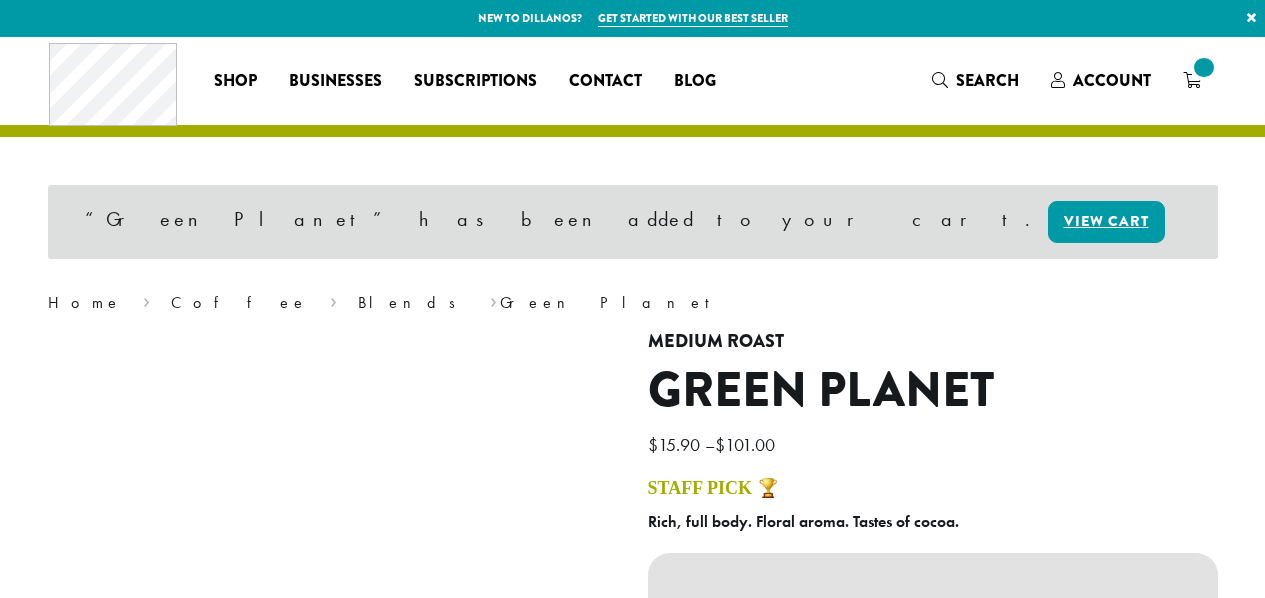 scroll, scrollTop: 0, scrollLeft: 0, axis: both 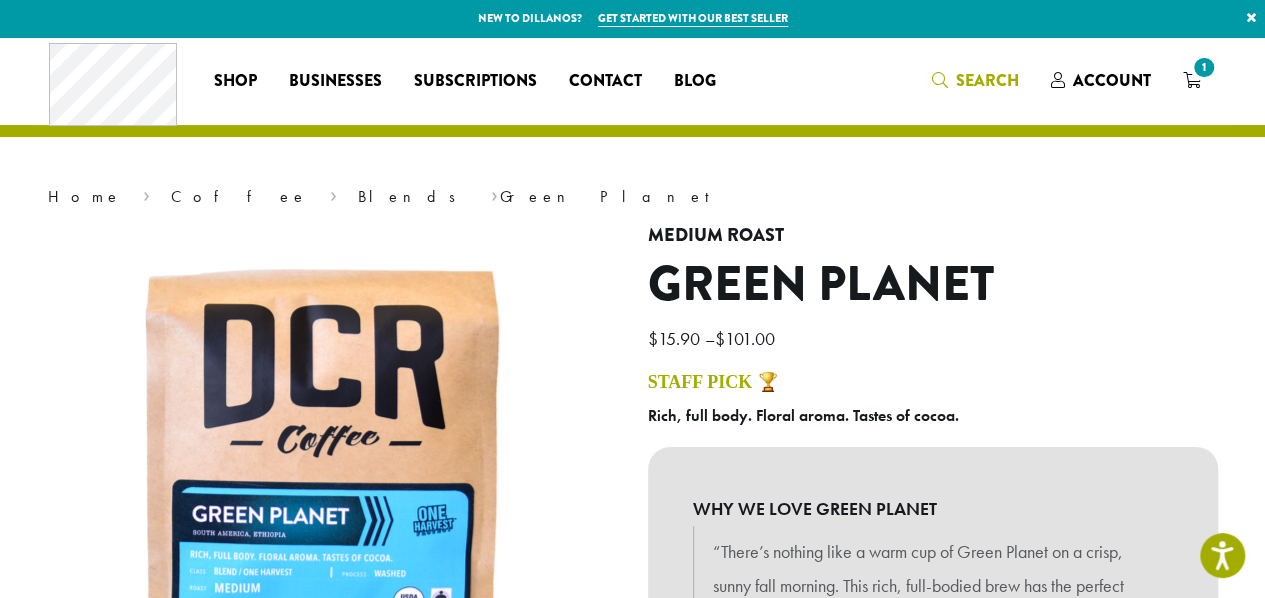 click on "Search" at bounding box center (987, 80) 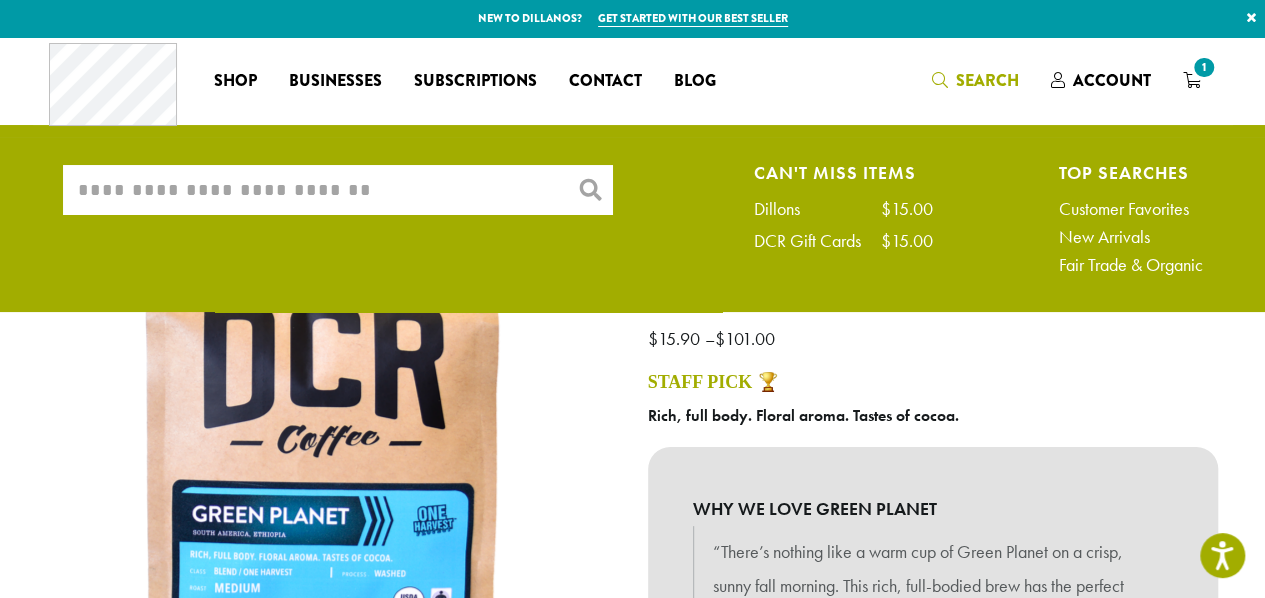 click on "What are you searching for?" at bounding box center (338, 190) 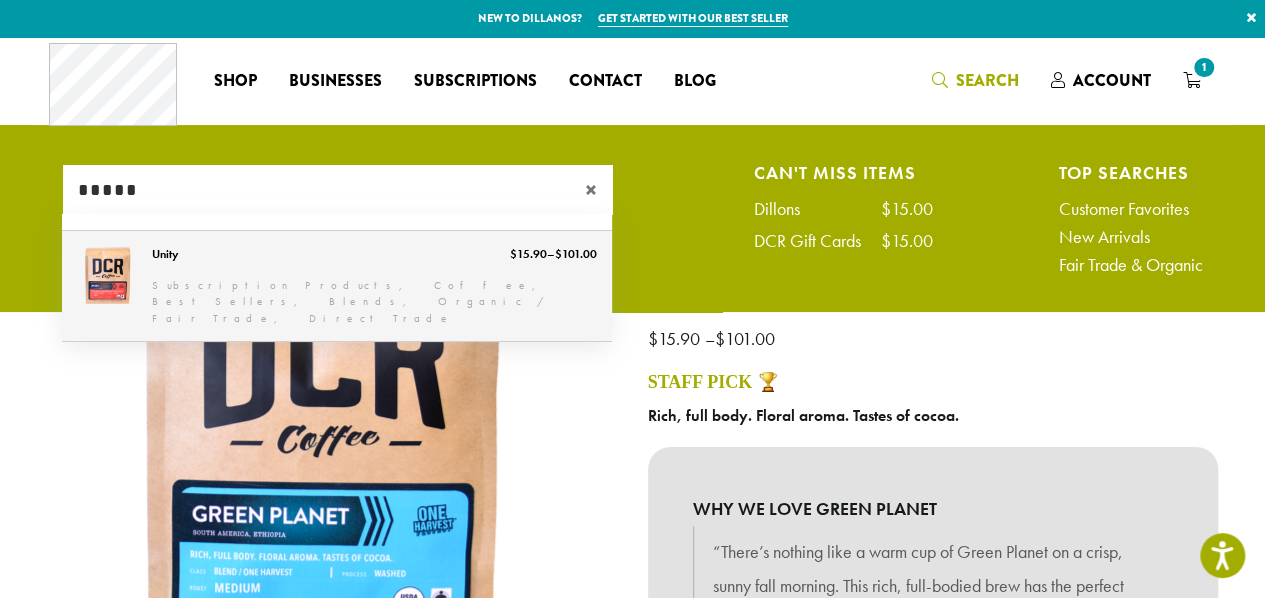 type on "*****" 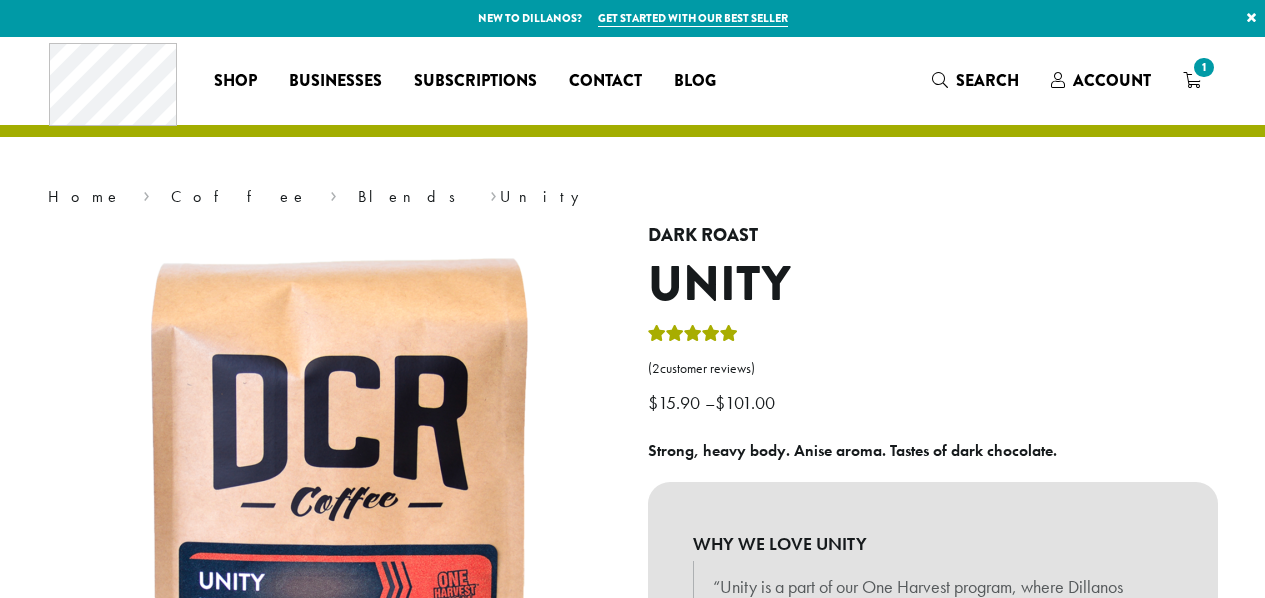 scroll, scrollTop: 0, scrollLeft: 0, axis: both 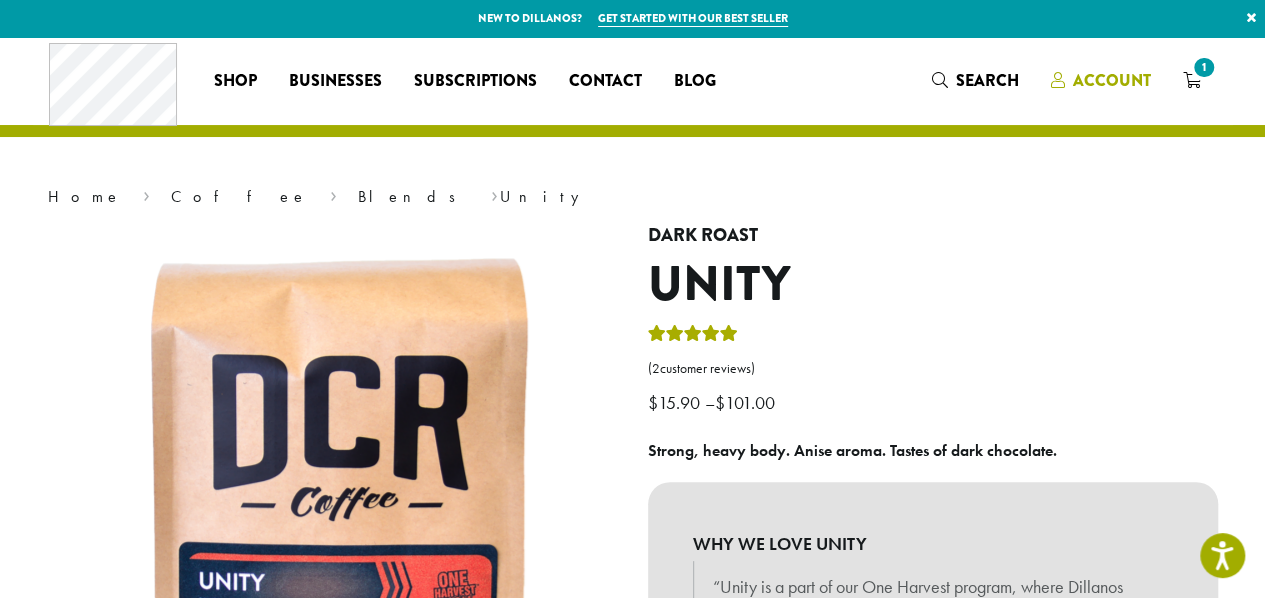 click on "Account" at bounding box center [1112, 80] 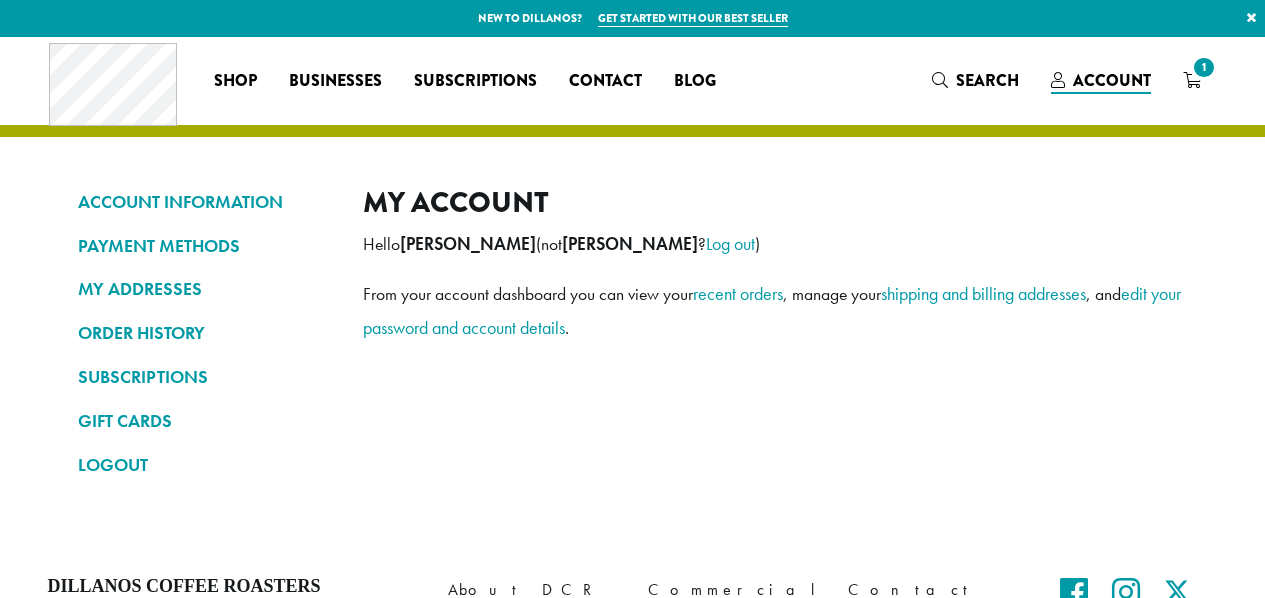 scroll, scrollTop: 0, scrollLeft: 0, axis: both 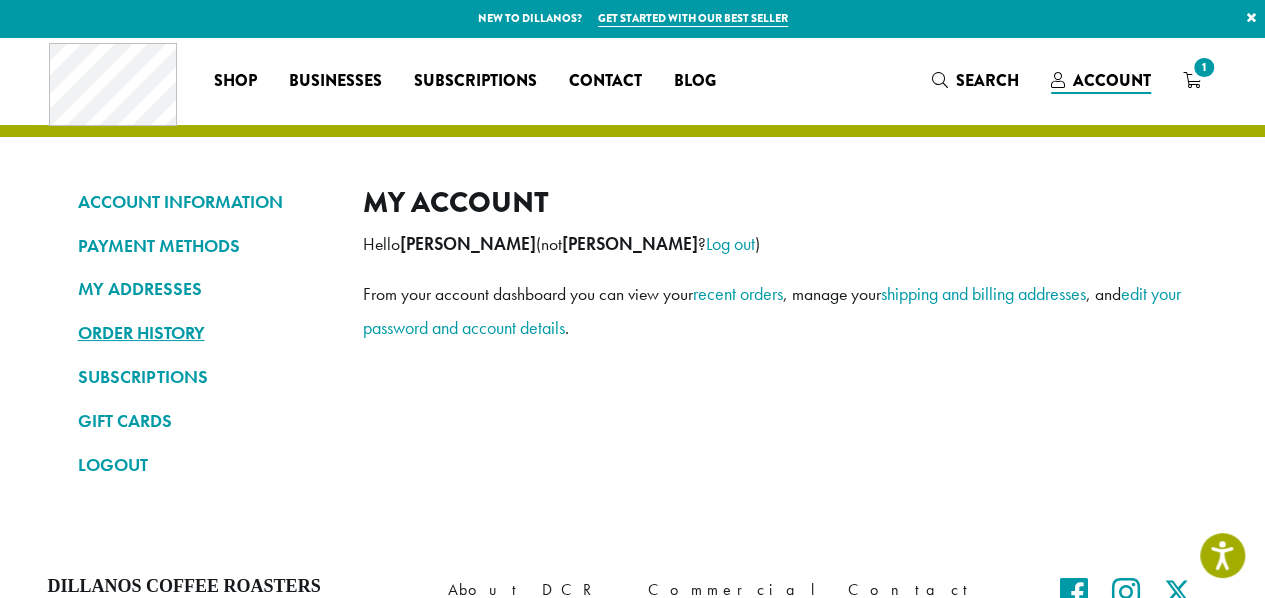 click on "ORDER HISTORY" at bounding box center [205, 333] 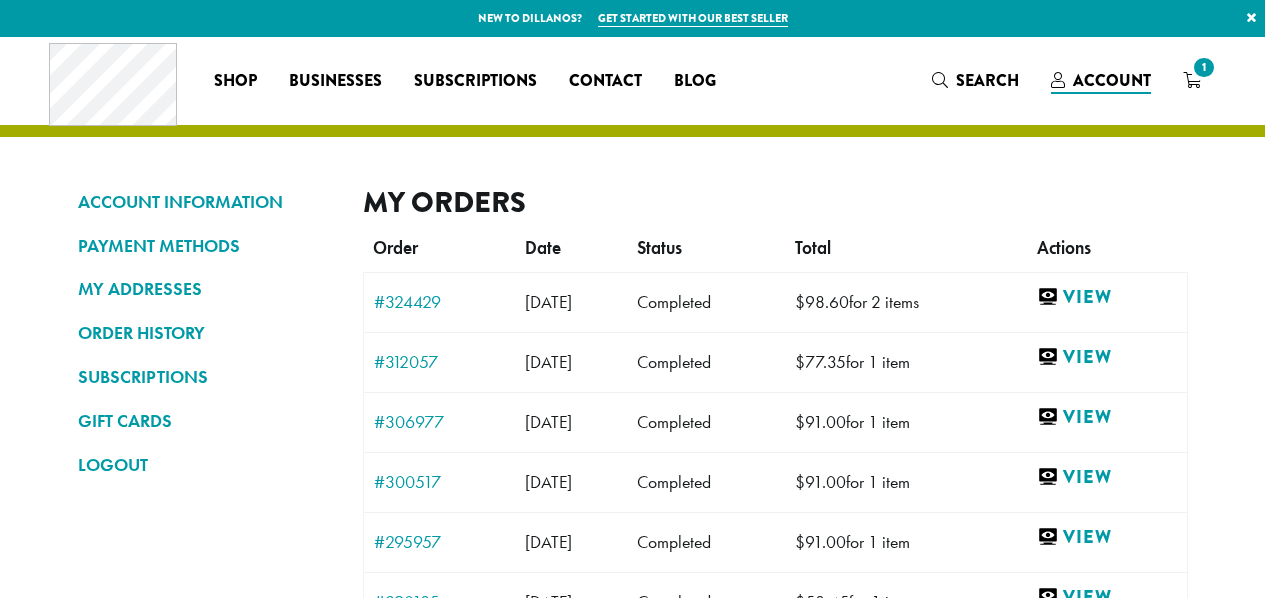 scroll, scrollTop: 0, scrollLeft: 0, axis: both 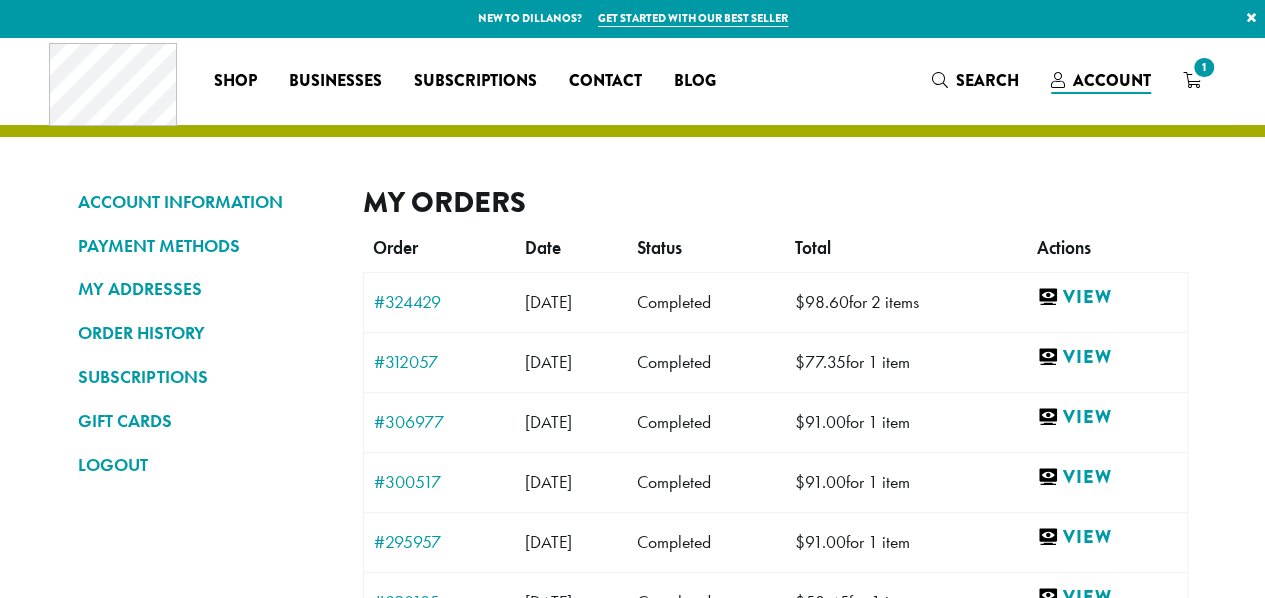 click on "ORDER HISTORY" at bounding box center (205, 333) 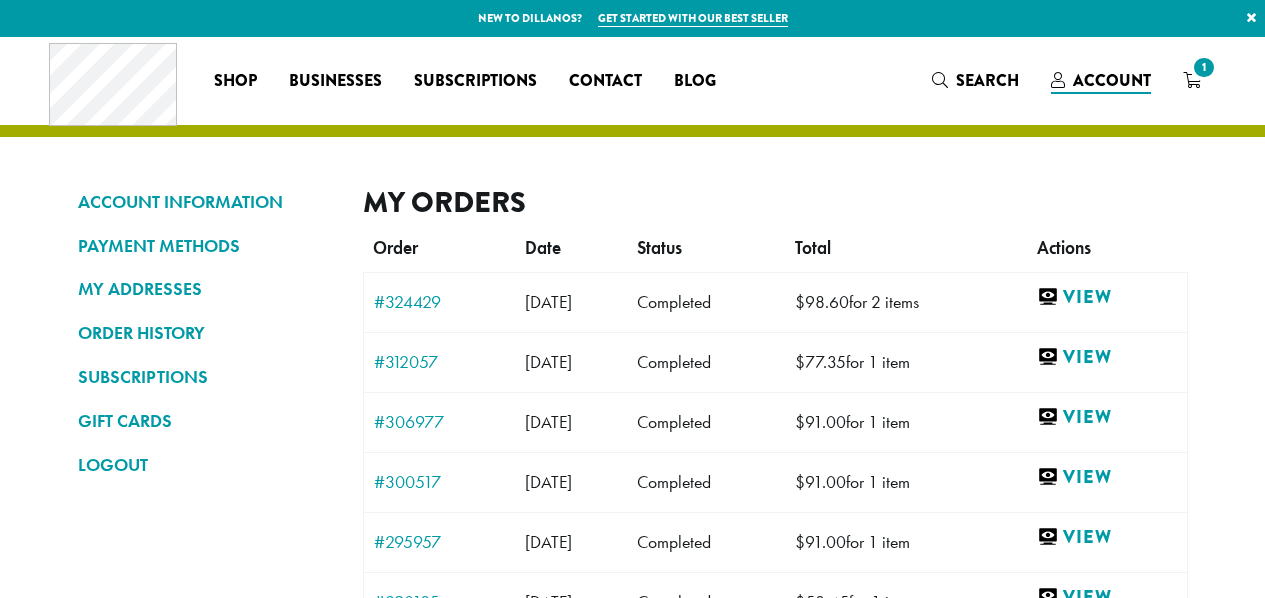 scroll, scrollTop: 0, scrollLeft: 0, axis: both 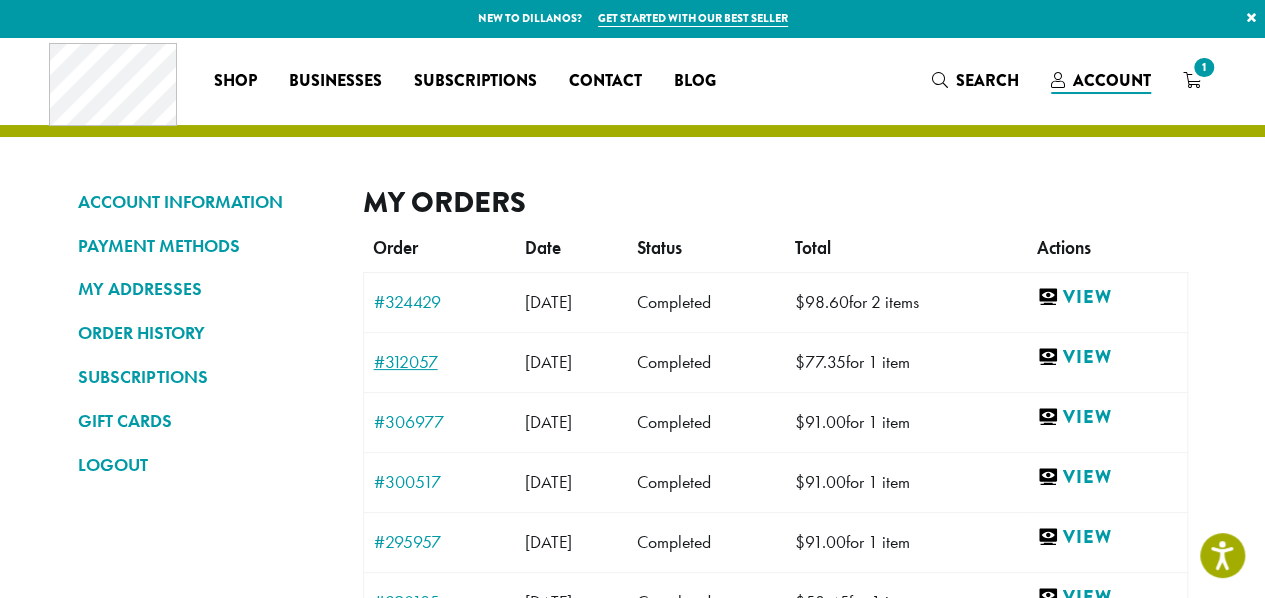 click on "#312057" at bounding box center [439, 362] 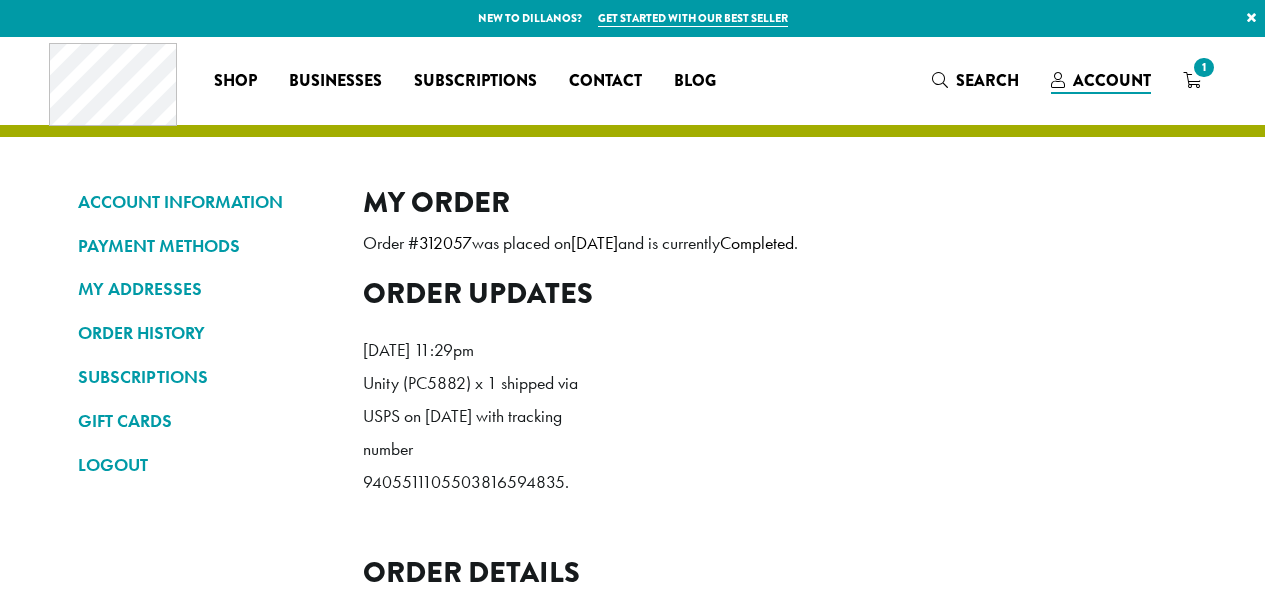 scroll, scrollTop: 0, scrollLeft: 0, axis: both 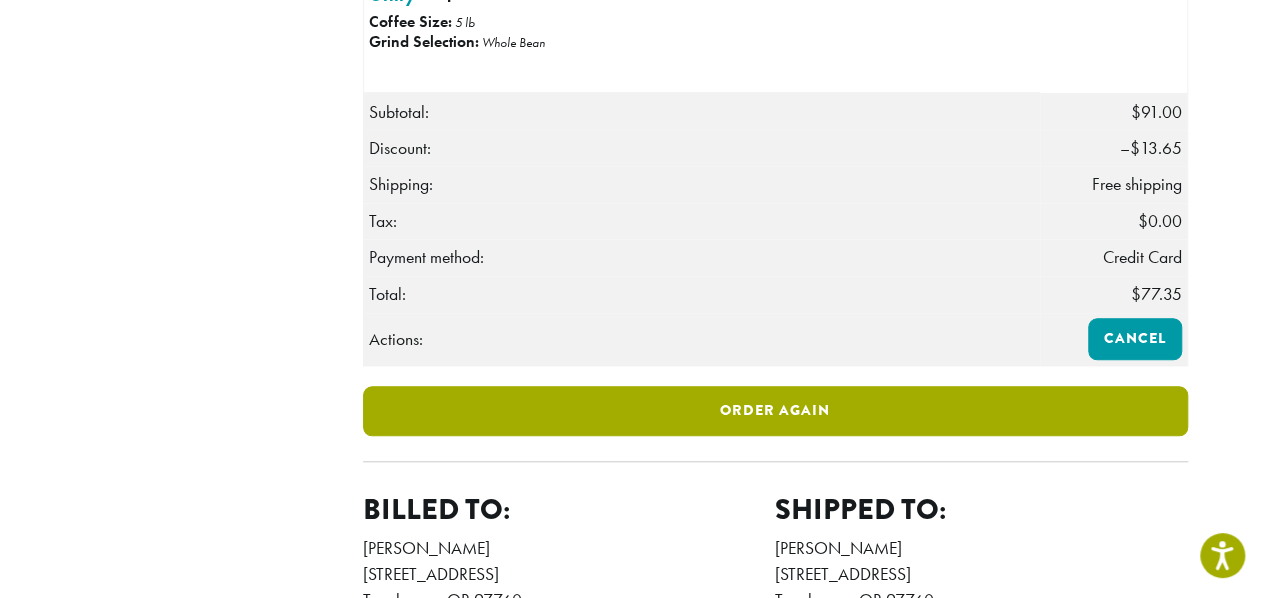 click on "Order again" at bounding box center (775, 411) 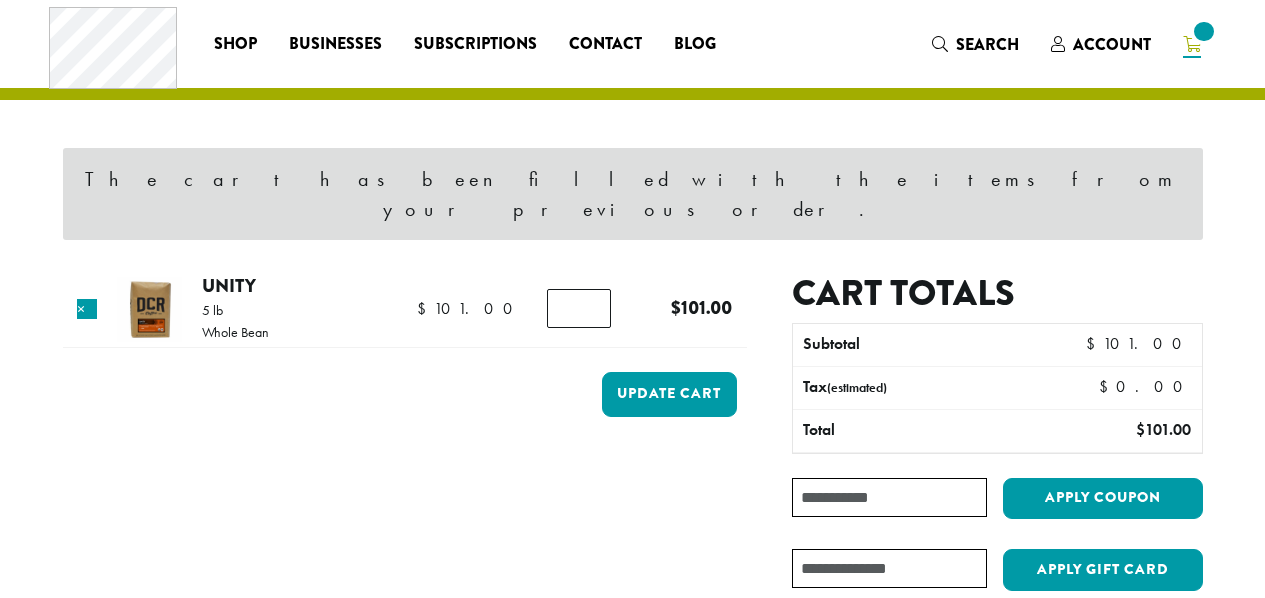 scroll, scrollTop: 0, scrollLeft: 0, axis: both 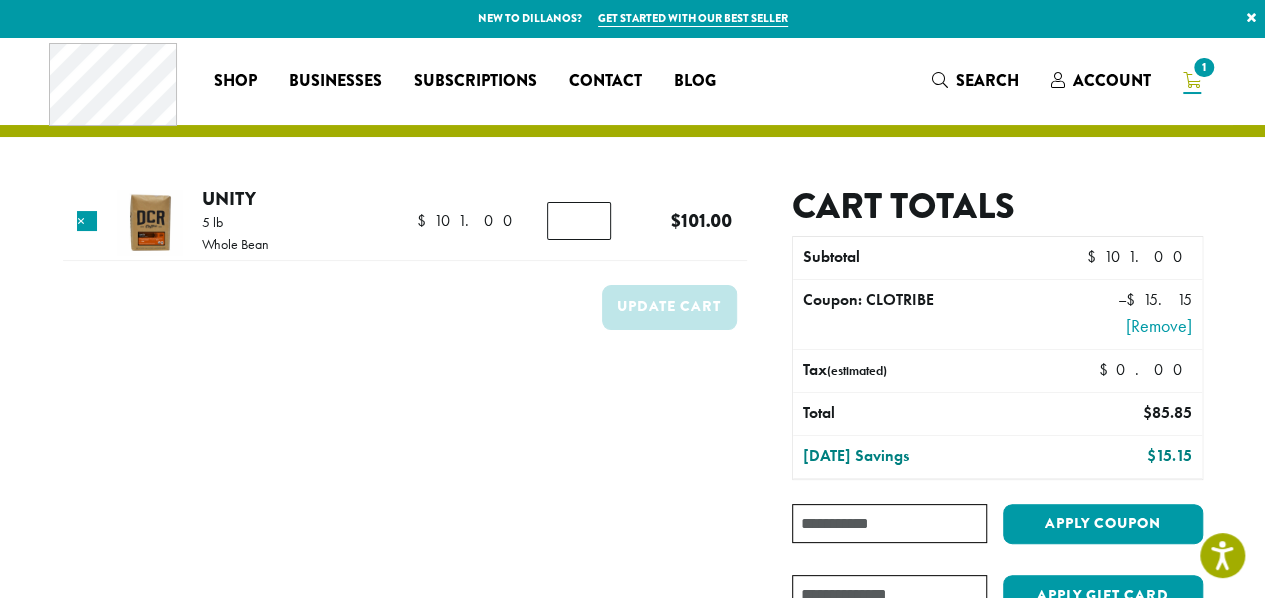 click at bounding box center [0, 1644] 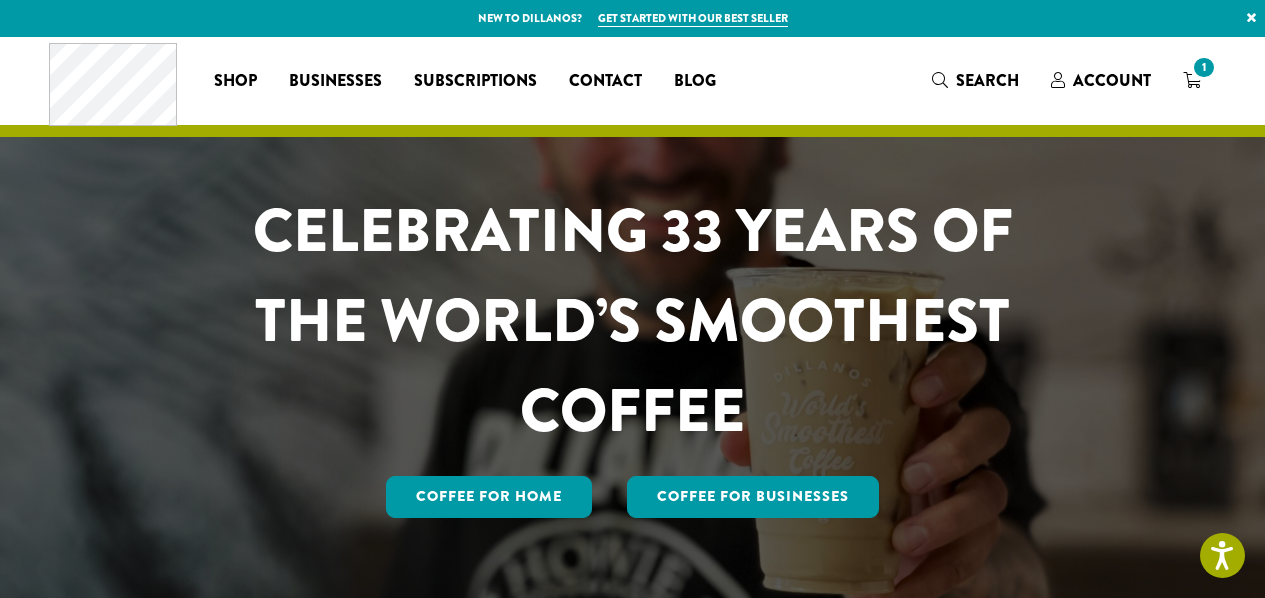 scroll, scrollTop: 0, scrollLeft: 0, axis: both 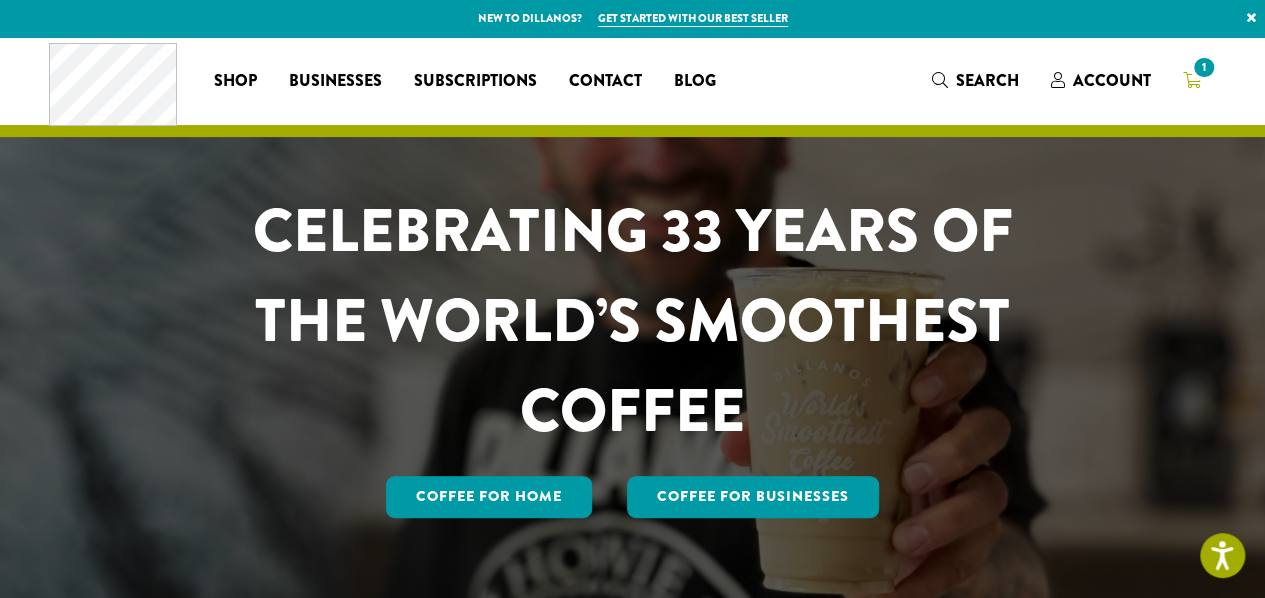 click on "1" at bounding box center [1192, 80] 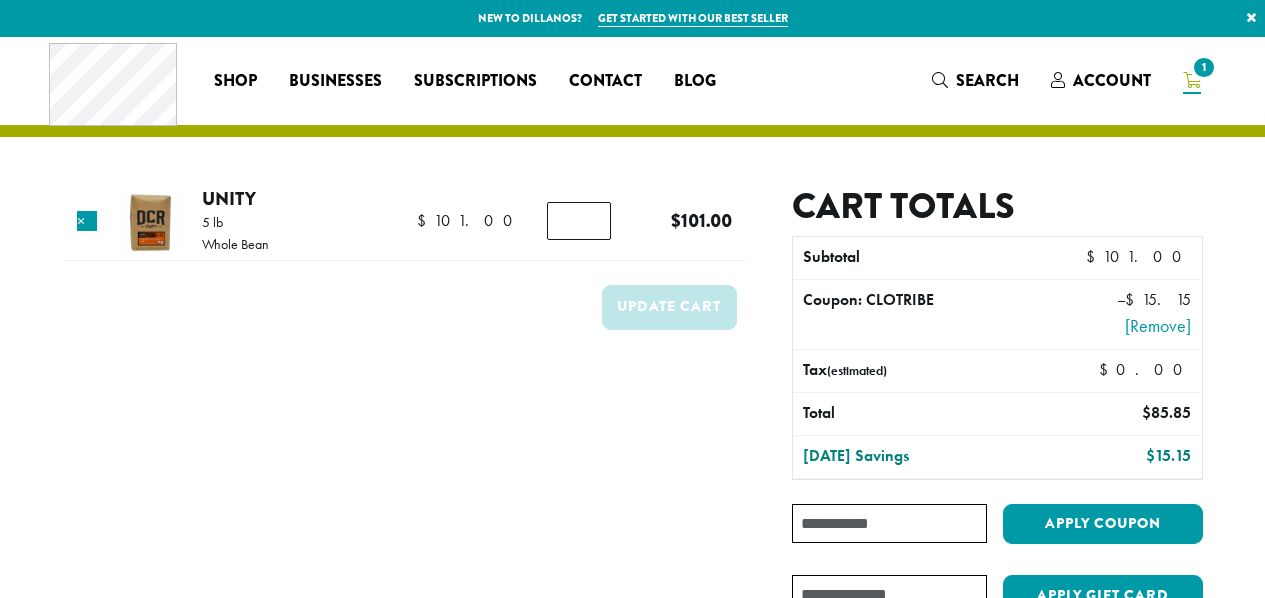 scroll, scrollTop: 0, scrollLeft: 0, axis: both 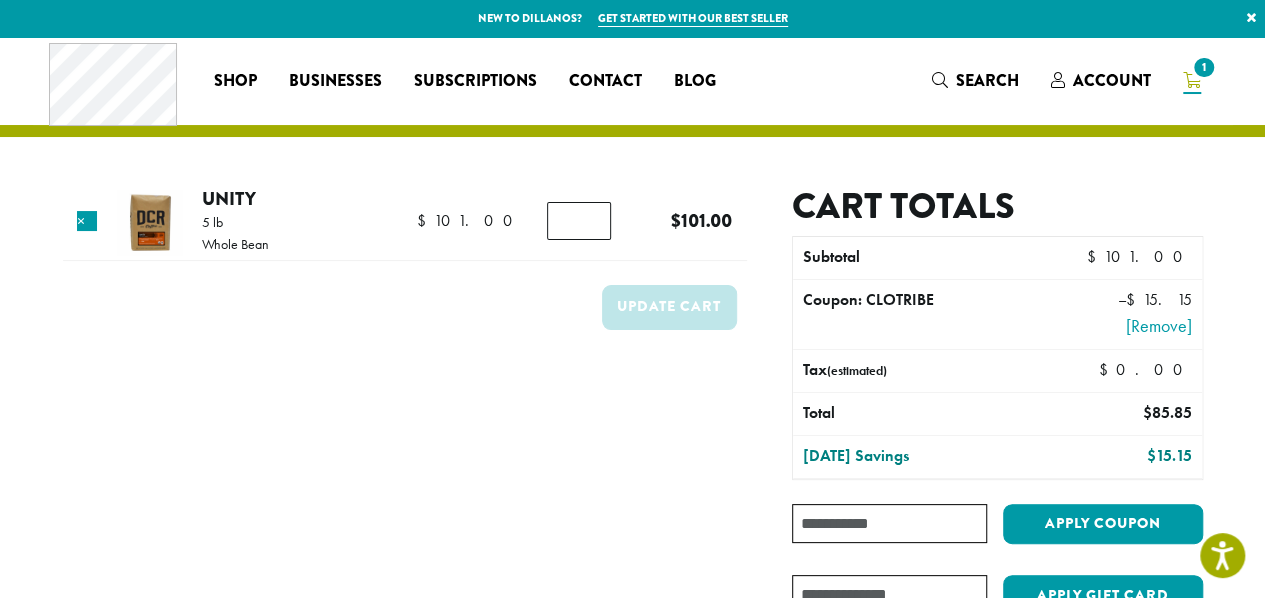 click on "Coupon:" at bounding box center (889, 523) 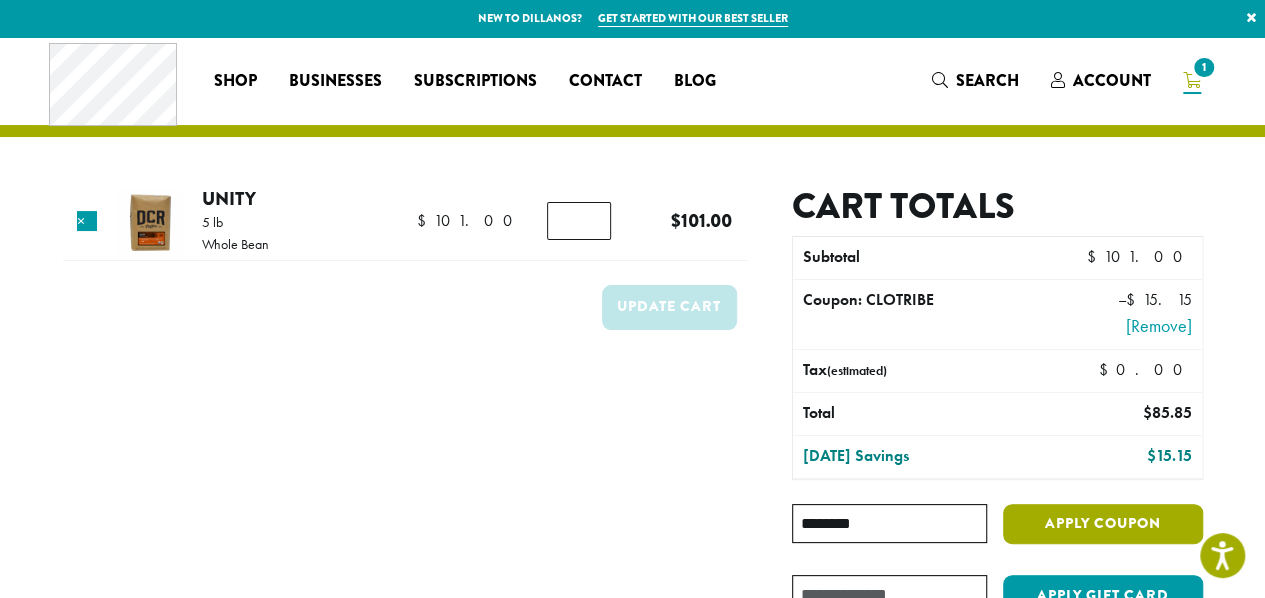 type on "********" 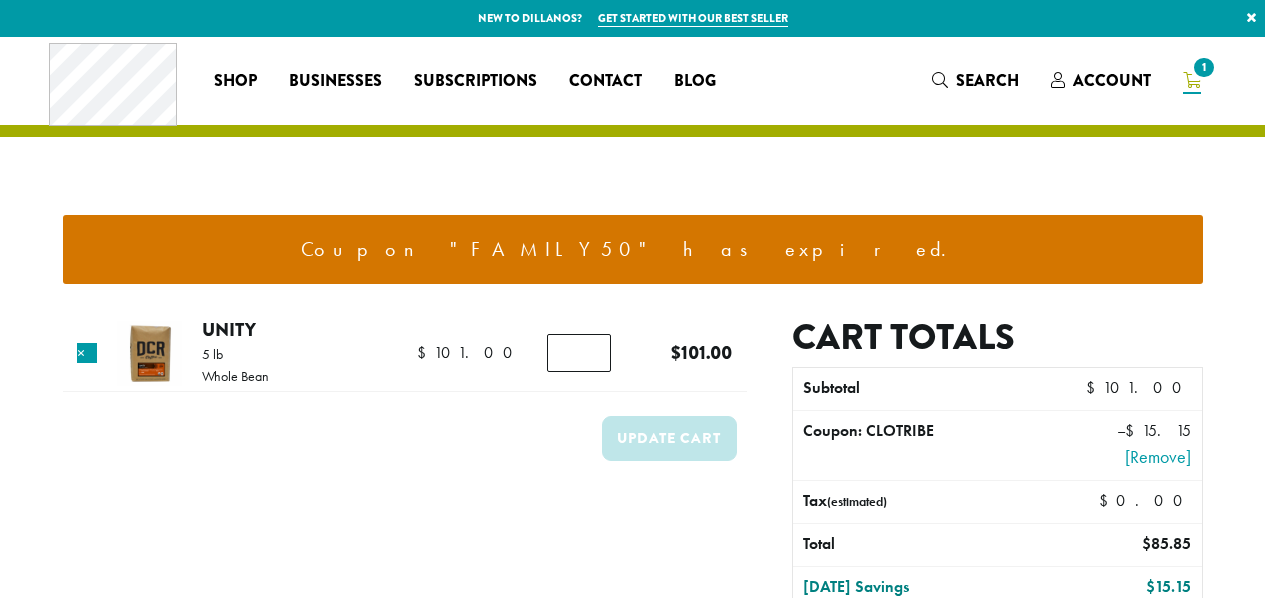 scroll, scrollTop: 0, scrollLeft: 0, axis: both 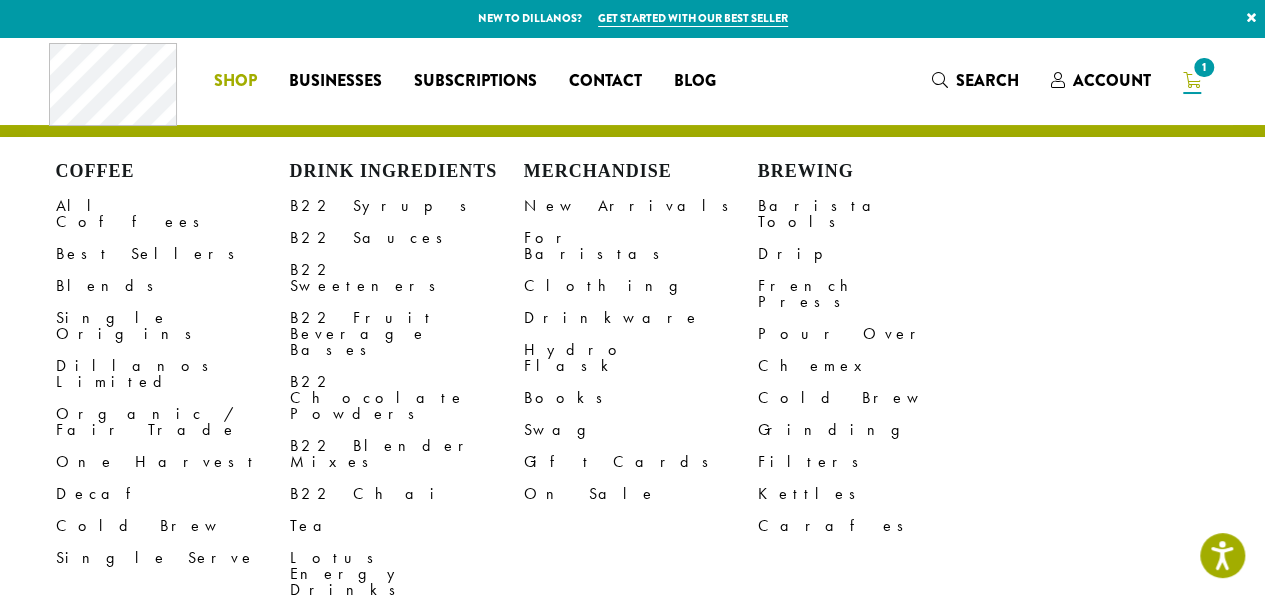 click on "Shop" at bounding box center (235, 81) 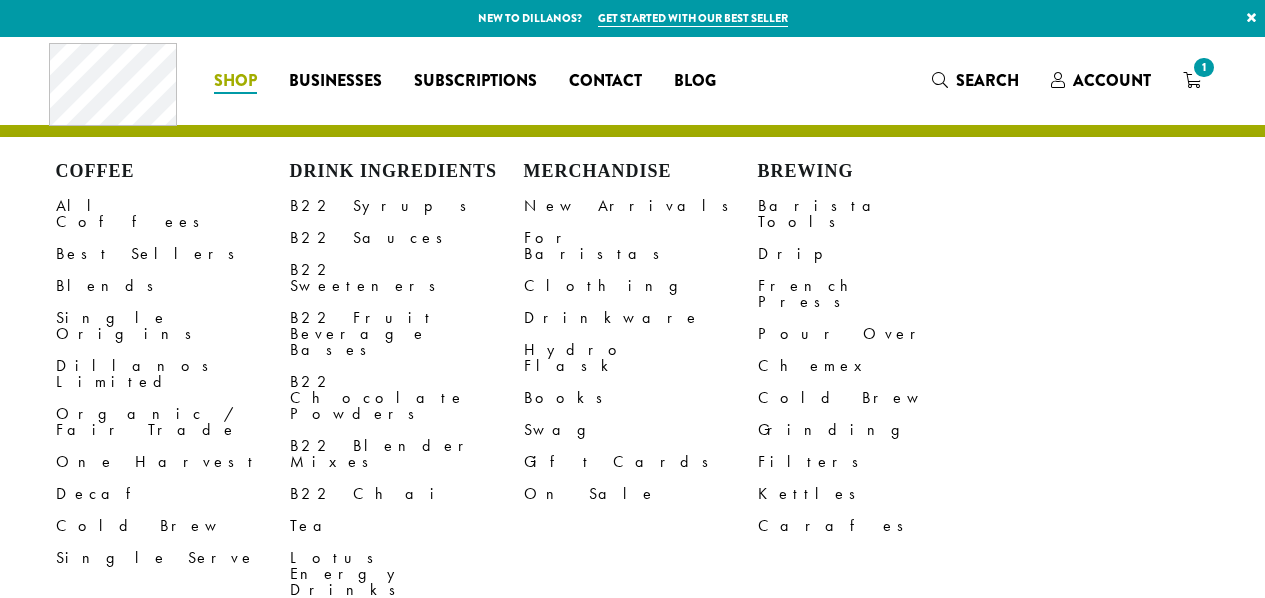scroll, scrollTop: 0, scrollLeft: 0, axis: both 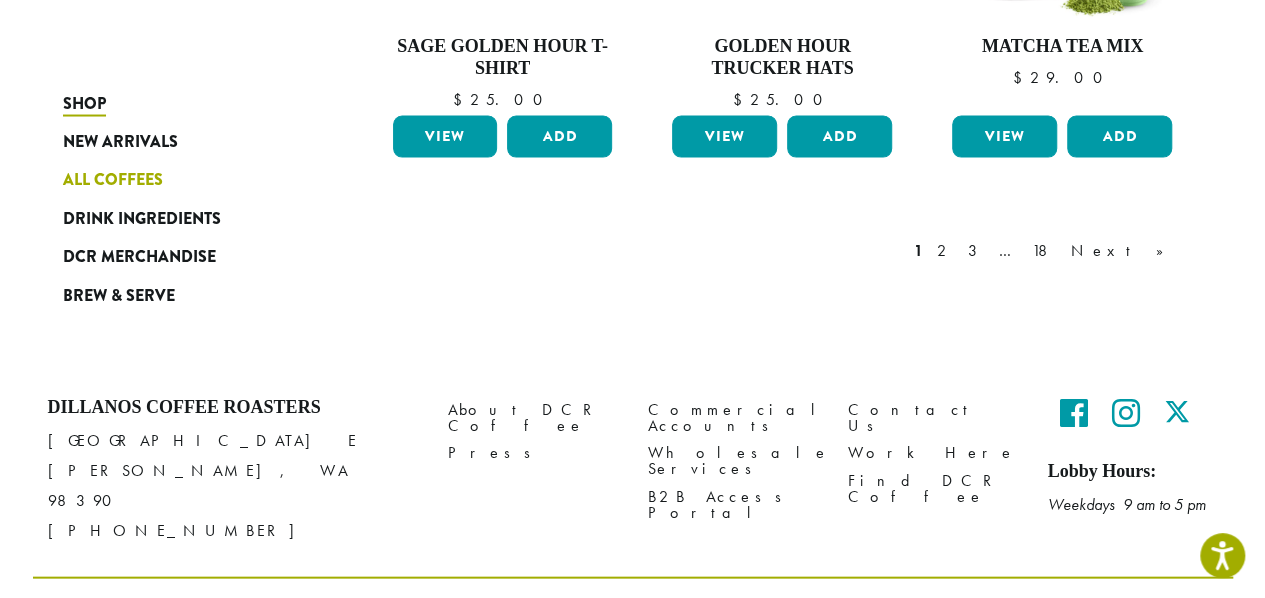 click on "All Coffees" at bounding box center [113, 179] 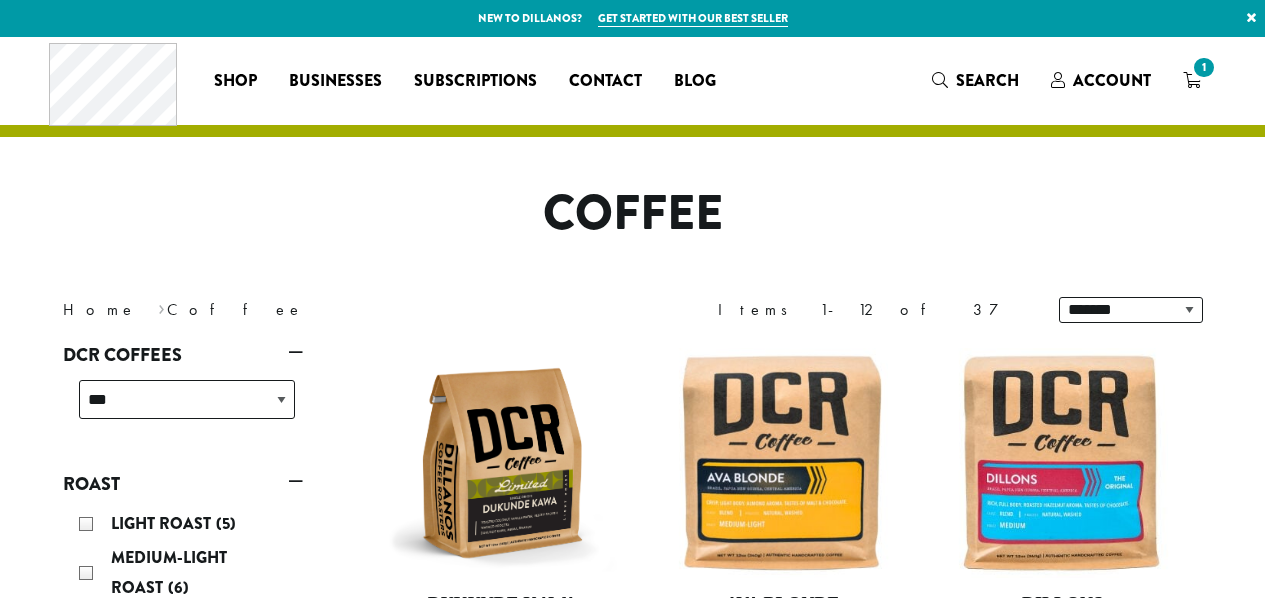 scroll, scrollTop: 0, scrollLeft: 0, axis: both 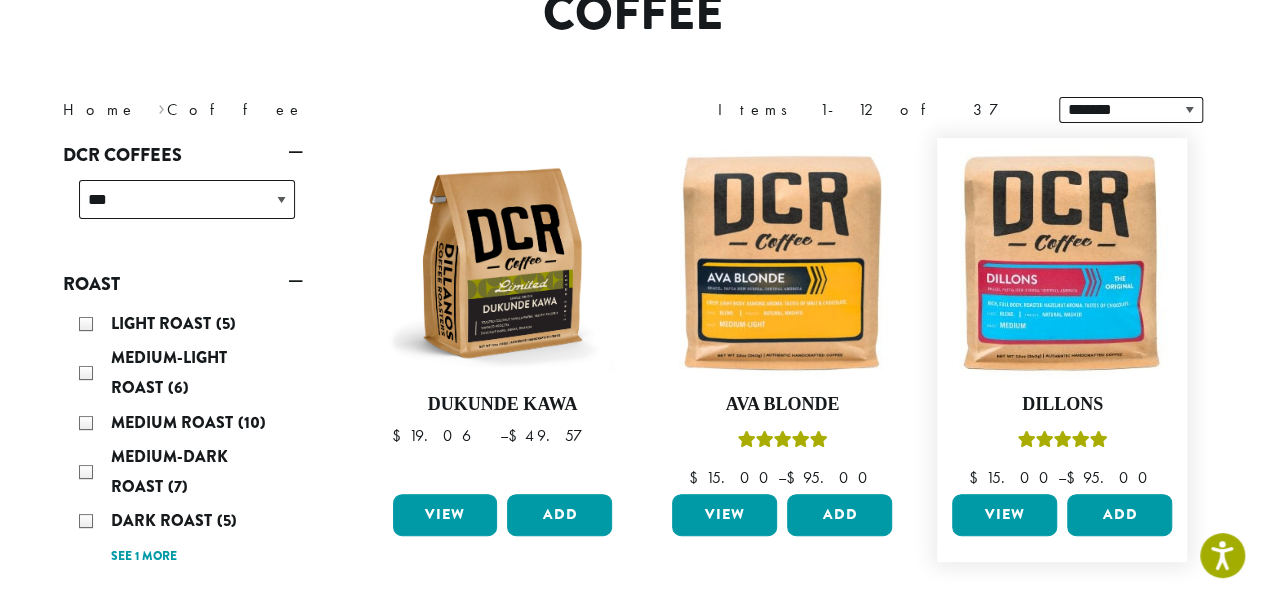 click on "View" at bounding box center (1004, 515) 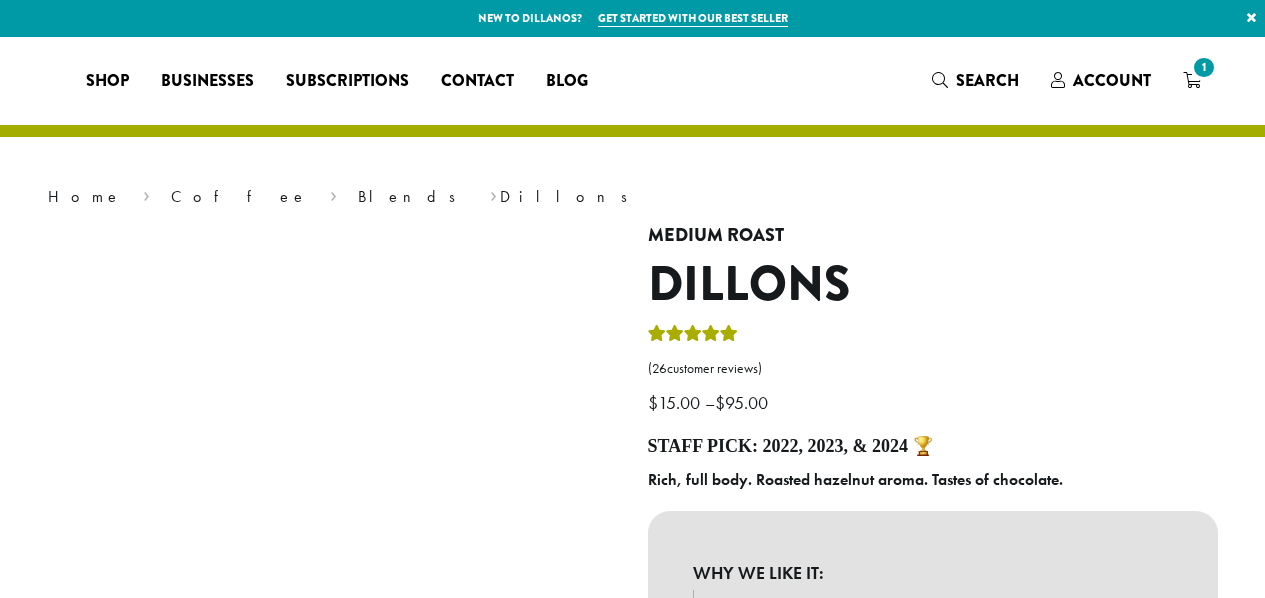 scroll, scrollTop: 0, scrollLeft: 0, axis: both 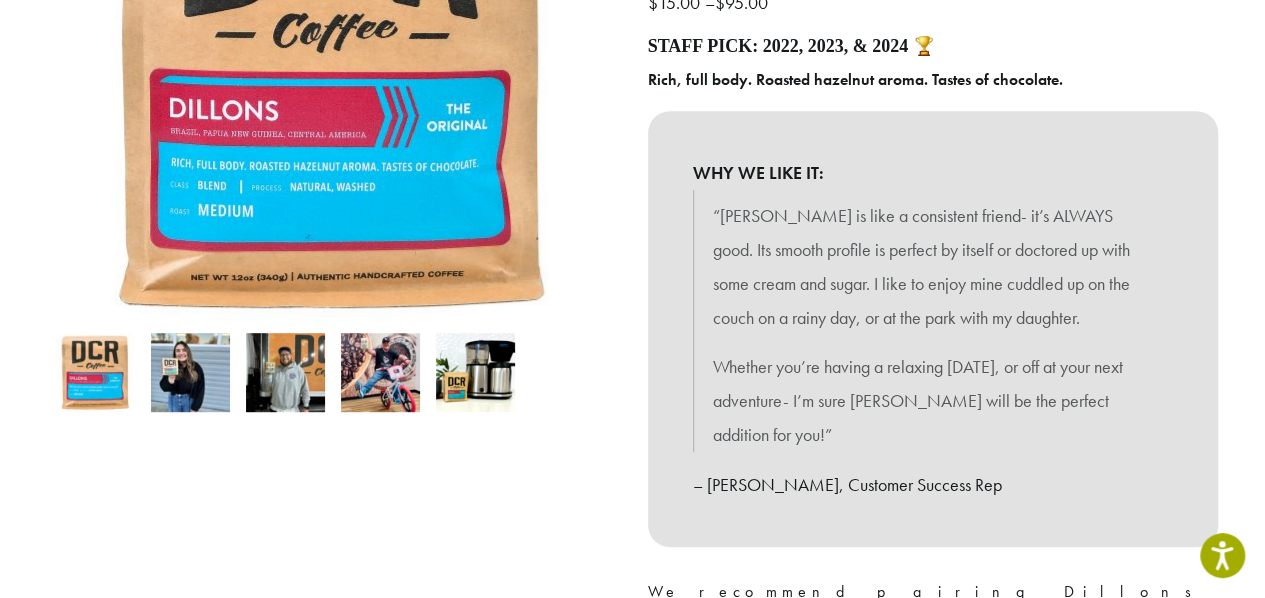 click on "WHY WE LIKE IT:
“Dillons is like a consistent friend- it’s ALWAYS good. Its smooth profile is perfect by itself or doctored up with some cream and sugar. I like to enjoy mine cuddled up on the couch on a rainy day, or at the park with my daughter.
Whether you’re having a relaxing Saturday, or off at your next adventure- I’m sure Dillons will be the perfect addition for you!”
– Nikki, Customer Success Rep" at bounding box center [933, 328] 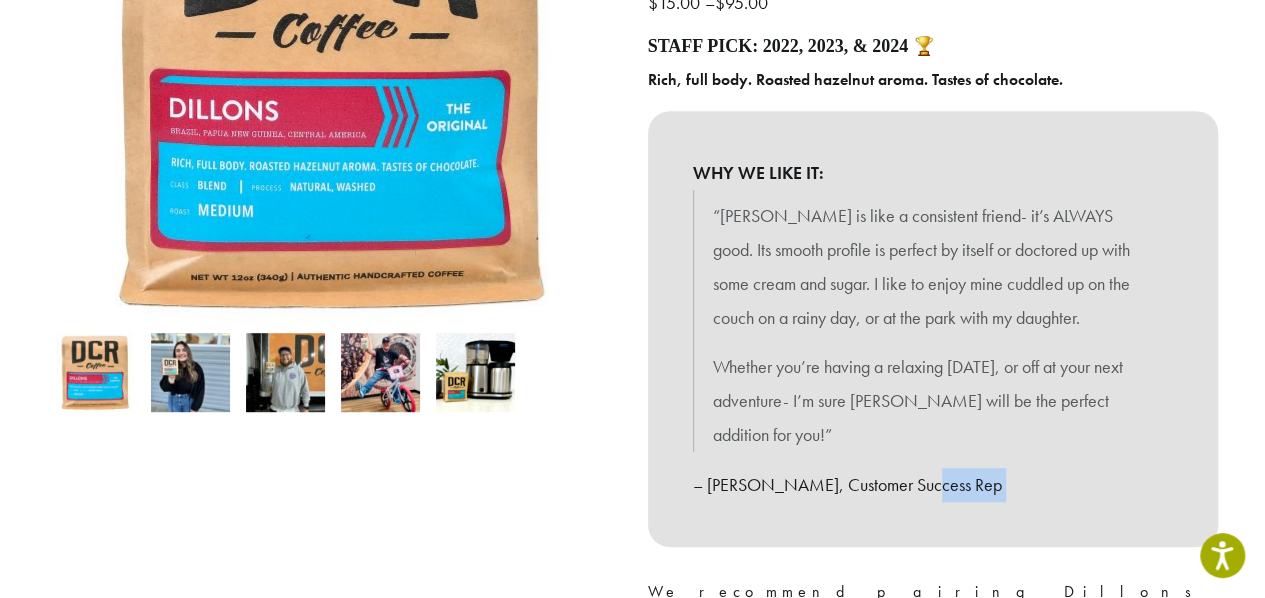 click on "WHY WE LIKE IT:
“Dillons is like a consistent friend- it’s ALWAYS good. Its smooth profile is perfect by itself or doctored up with some cream and sugar. I like to enjoy mine cuddled up on the couch on a rainy day, or at the park with my daughter.
Whether you’re having a relaxing Saturday, or off at your next adventure- I’m sure Dillons will be the perfect addition for you!”
– Nikki, Customer Success Rep" at bounding box center (933, 328) 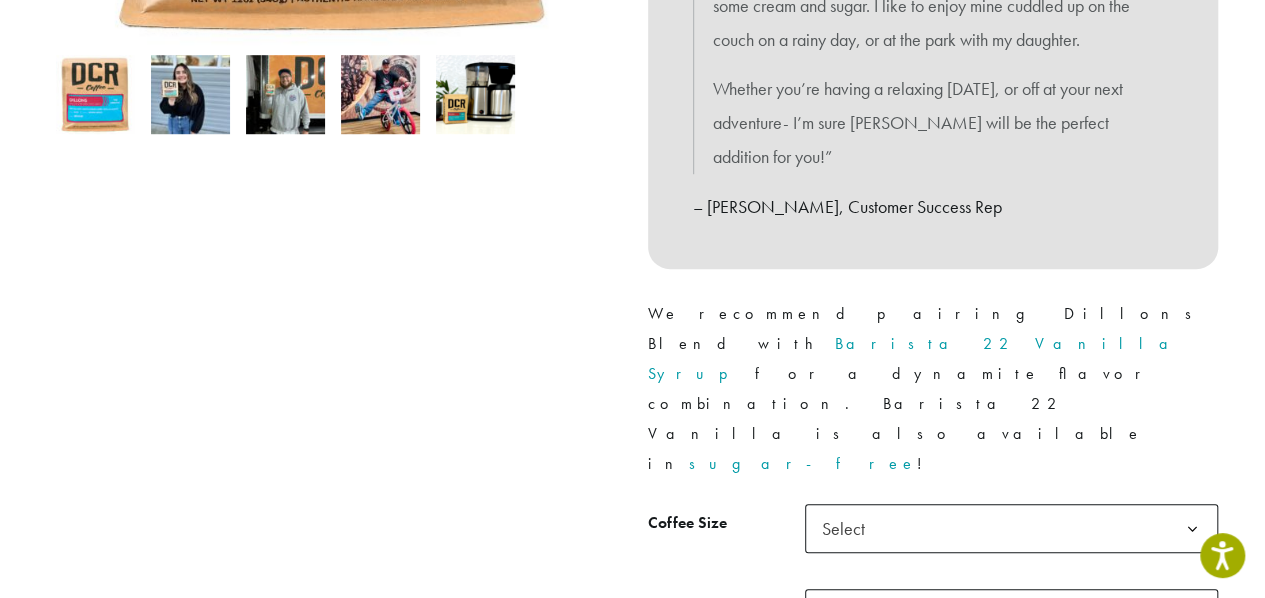 scroll, scrollTop: 800, scrollLeft: 0, axis: vertical 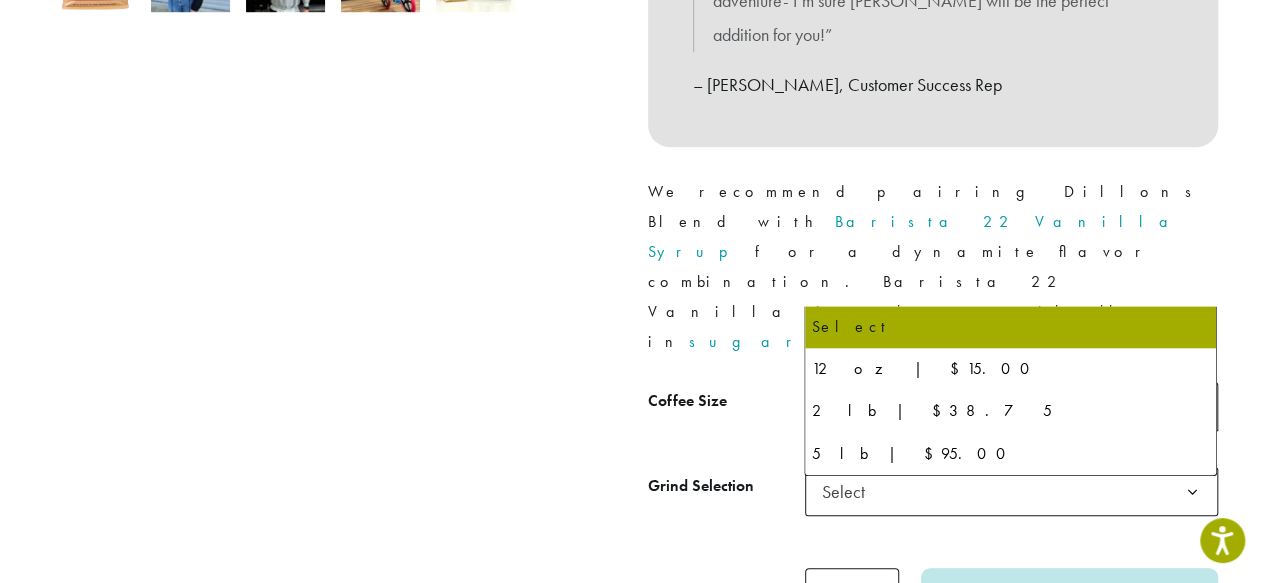 click on "Select" 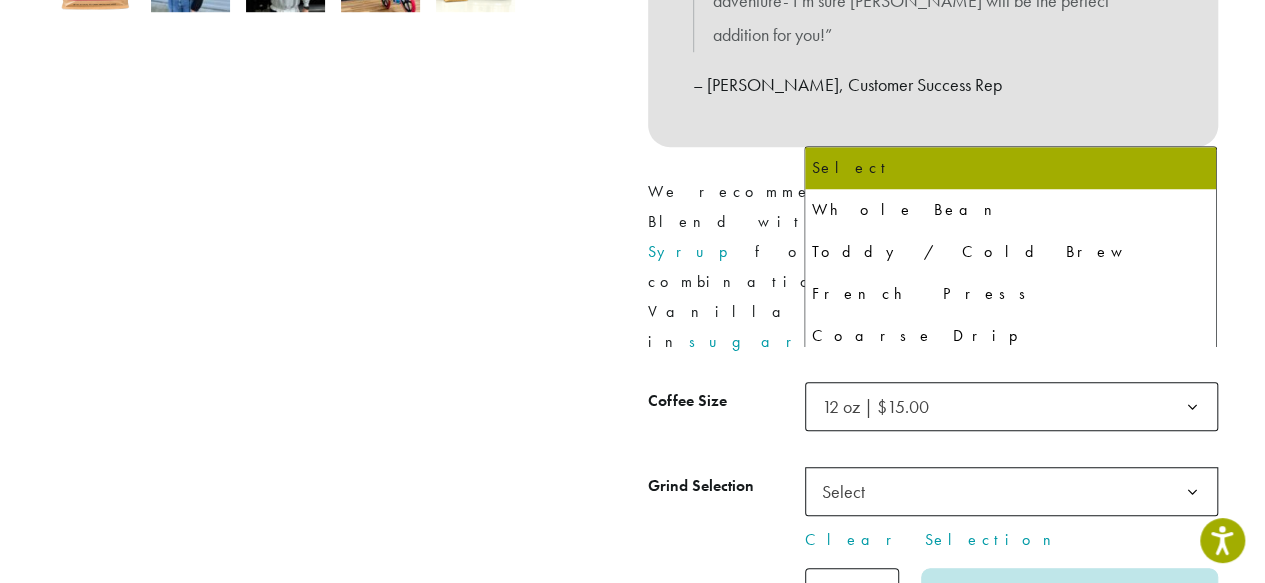 click on "Select" 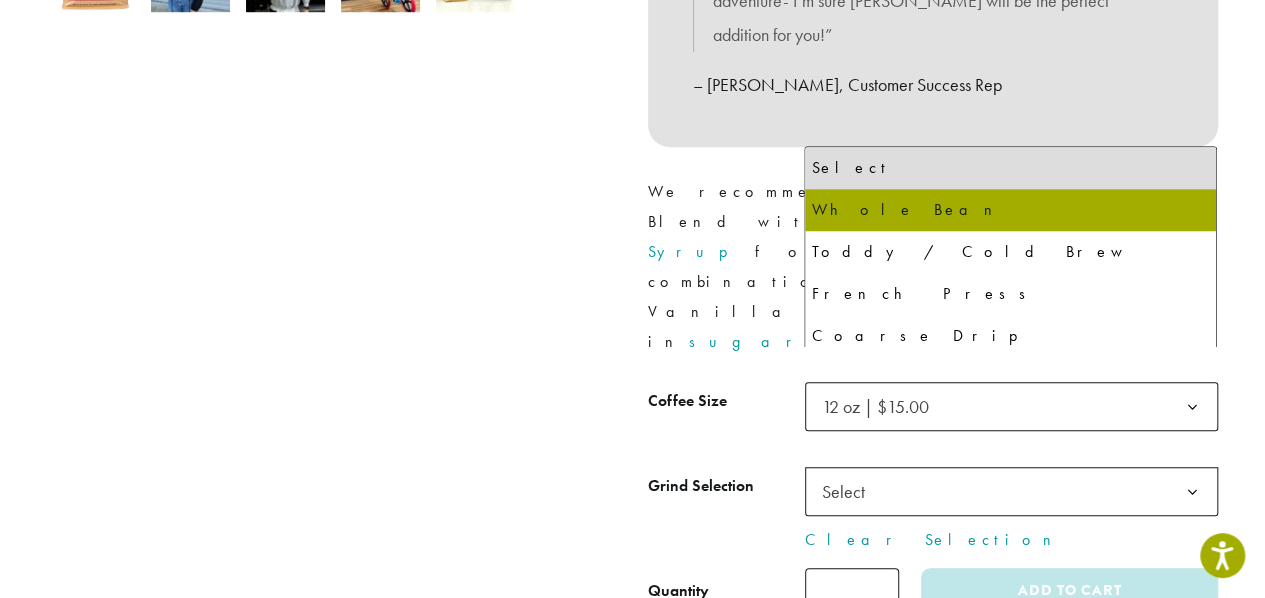 select on "*********" 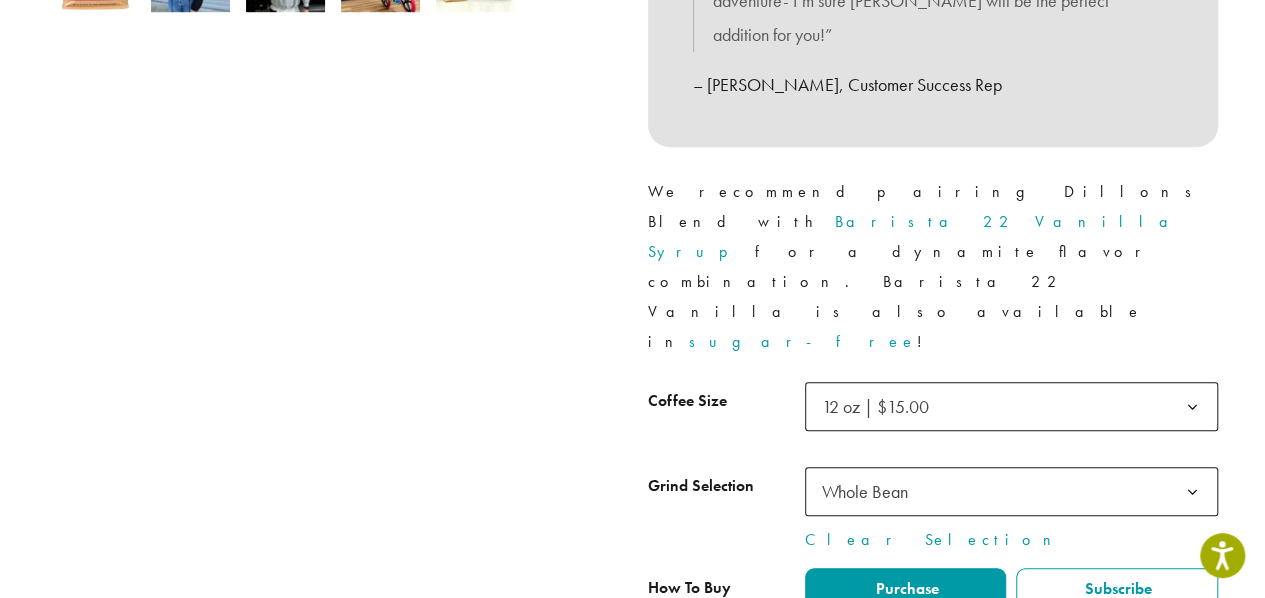 click on "Add to cart" 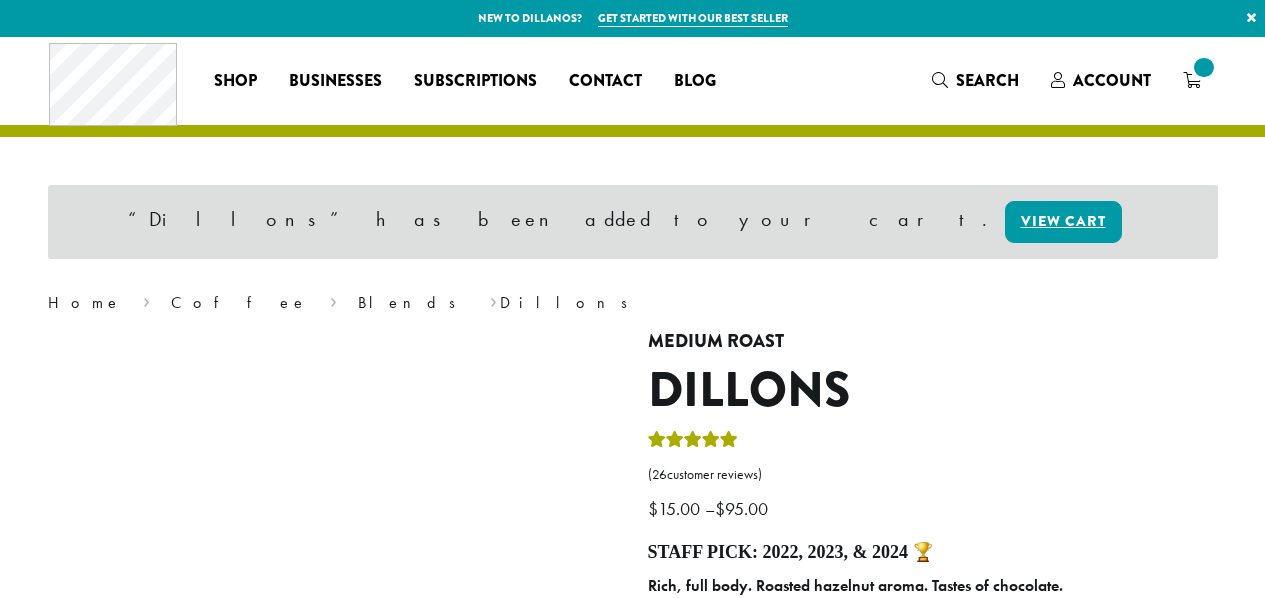 scroll, scrollTop: 0, scrollLeft: 0, axis: both 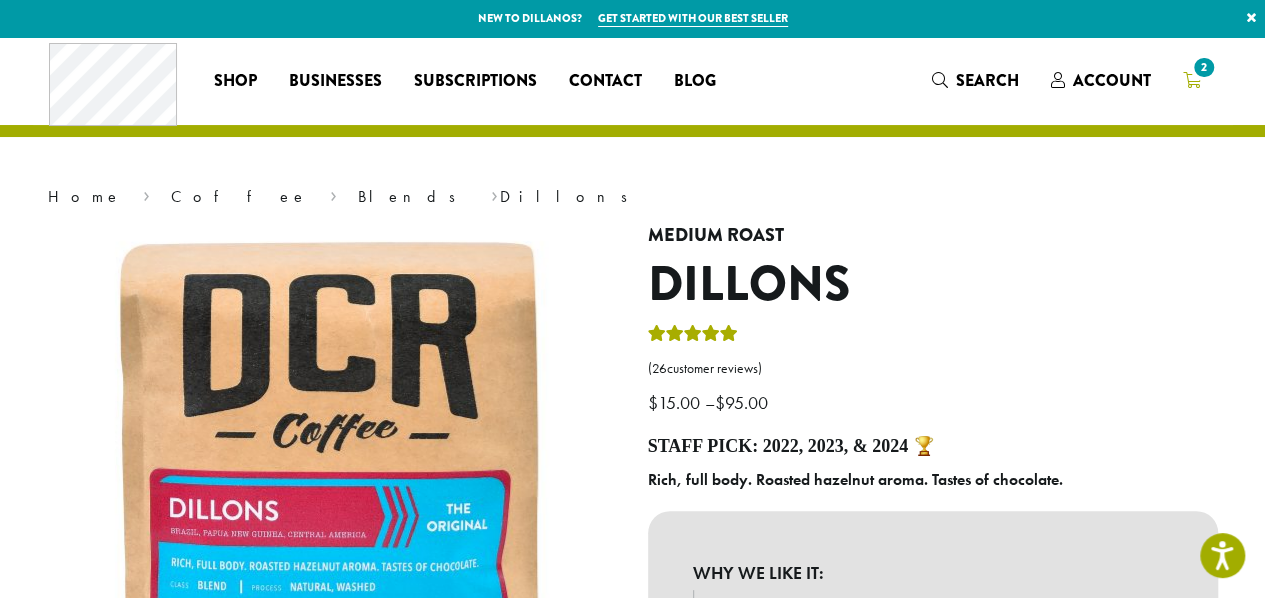 click on "2" at bounding box center [1203, 67] 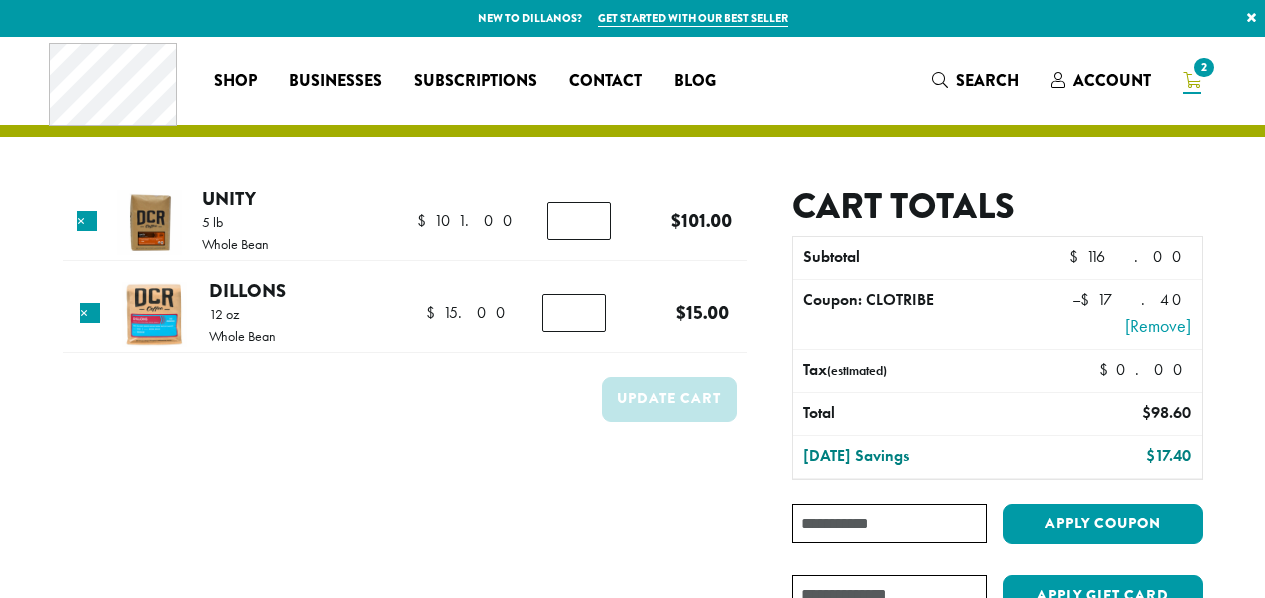 scroll, scrollTop: 0, scrollLeft: 0, axis: both 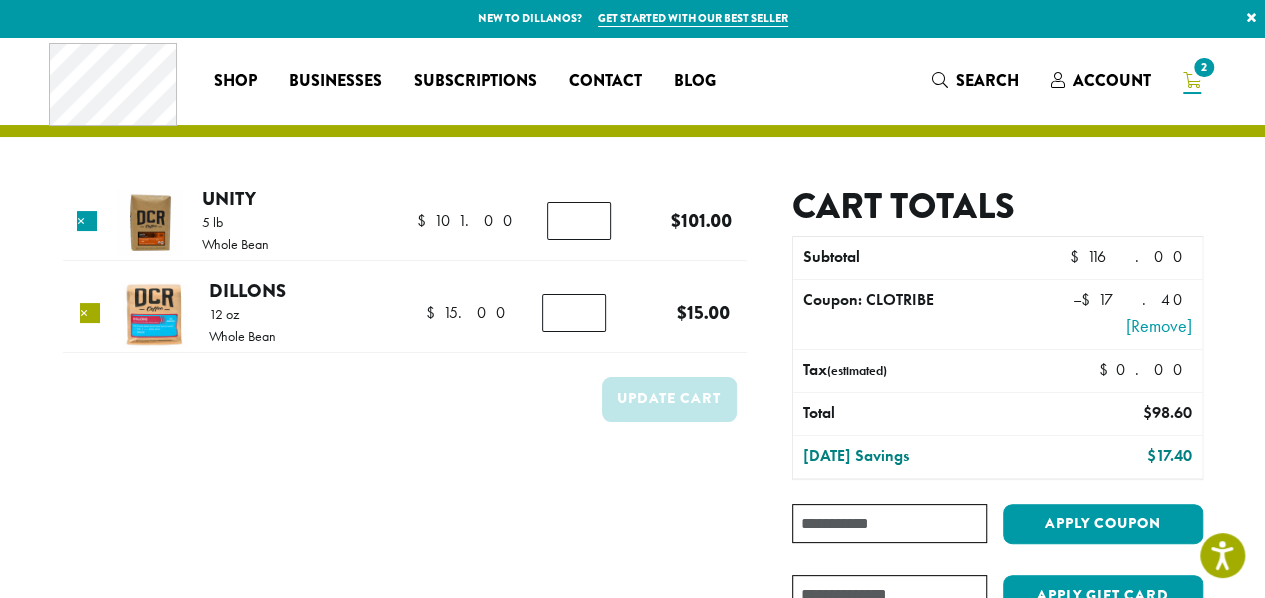 click on "×" at bounding box center [90, 313] 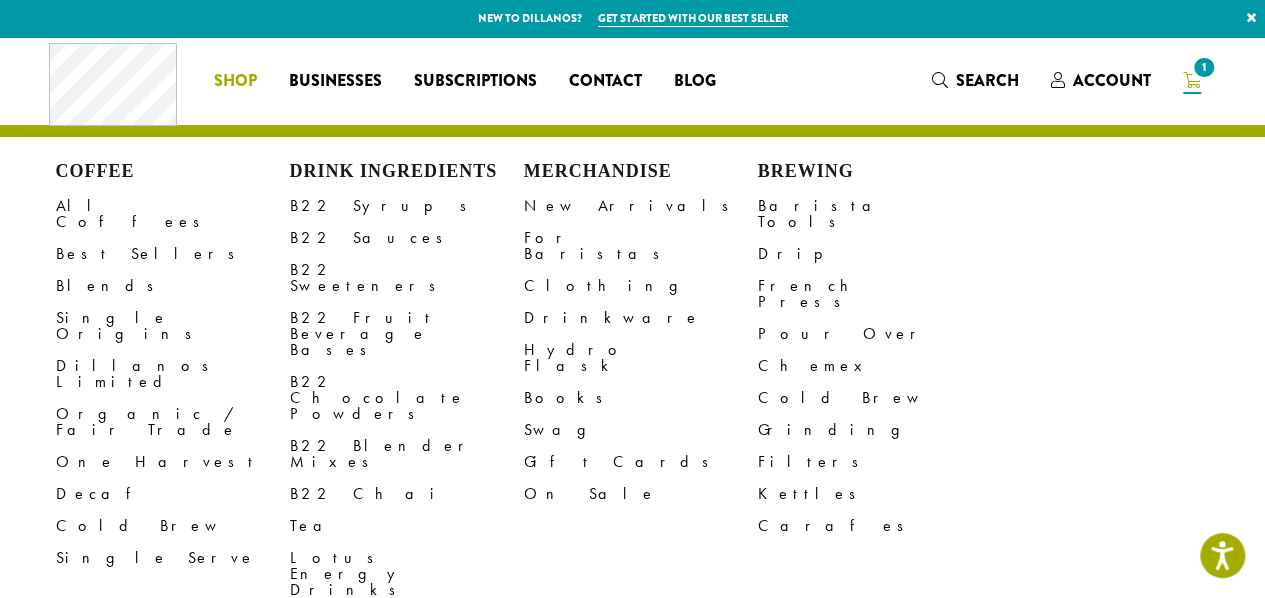 click on "Shop" at bounding box center [235, 81] 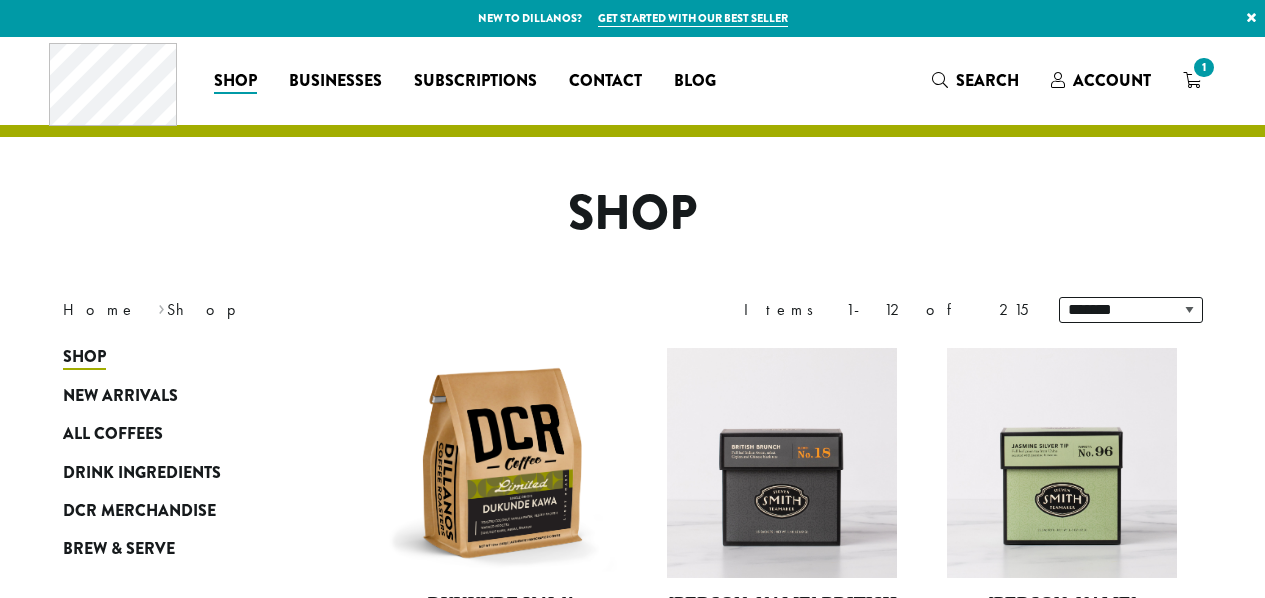 scroll, scrollTop: 0, scrollLeft: 0, axis: both 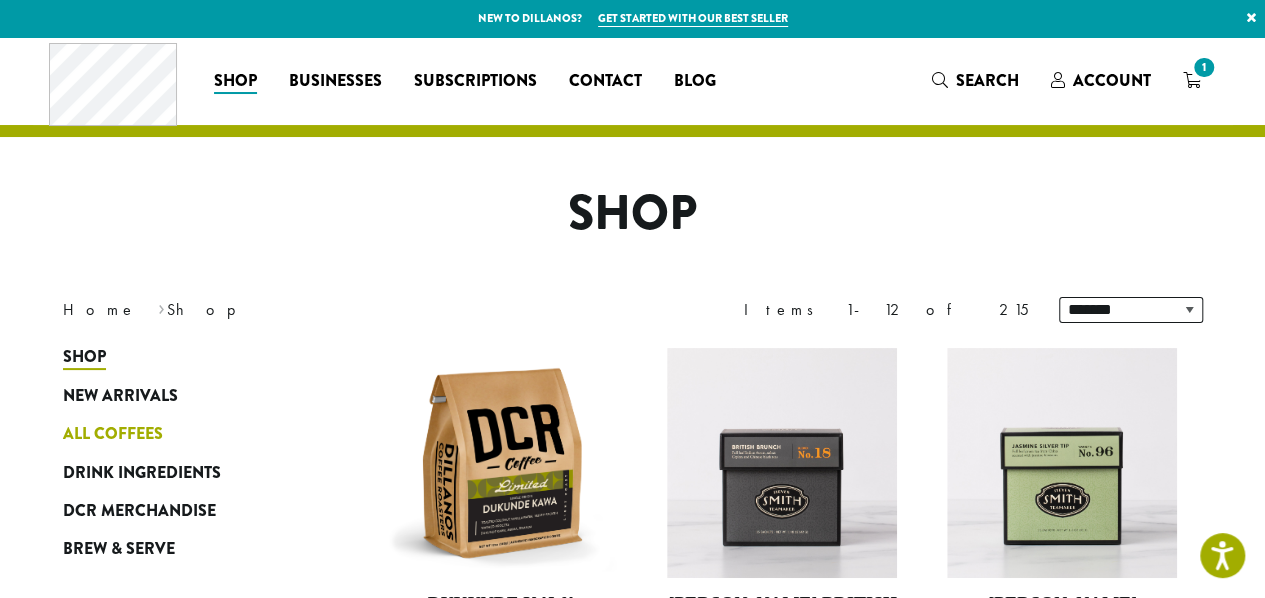 click on "All Coffees" at bounding box center [113, 434] 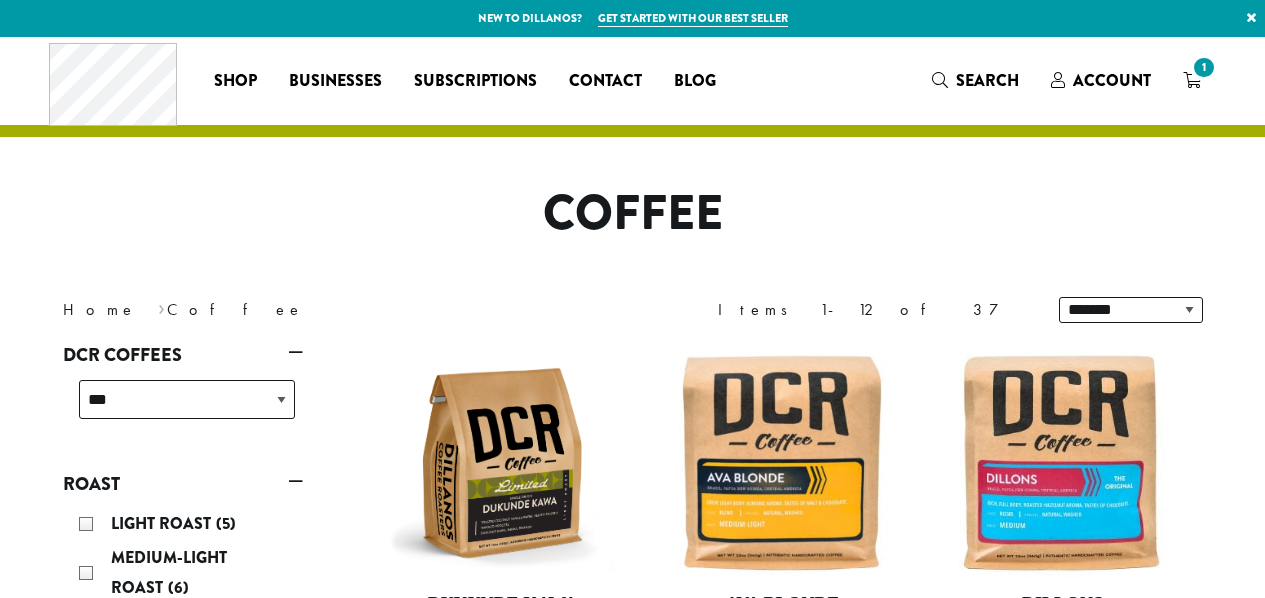 scroll, scrollTop: 0, scrollLeft: 0, axis: both 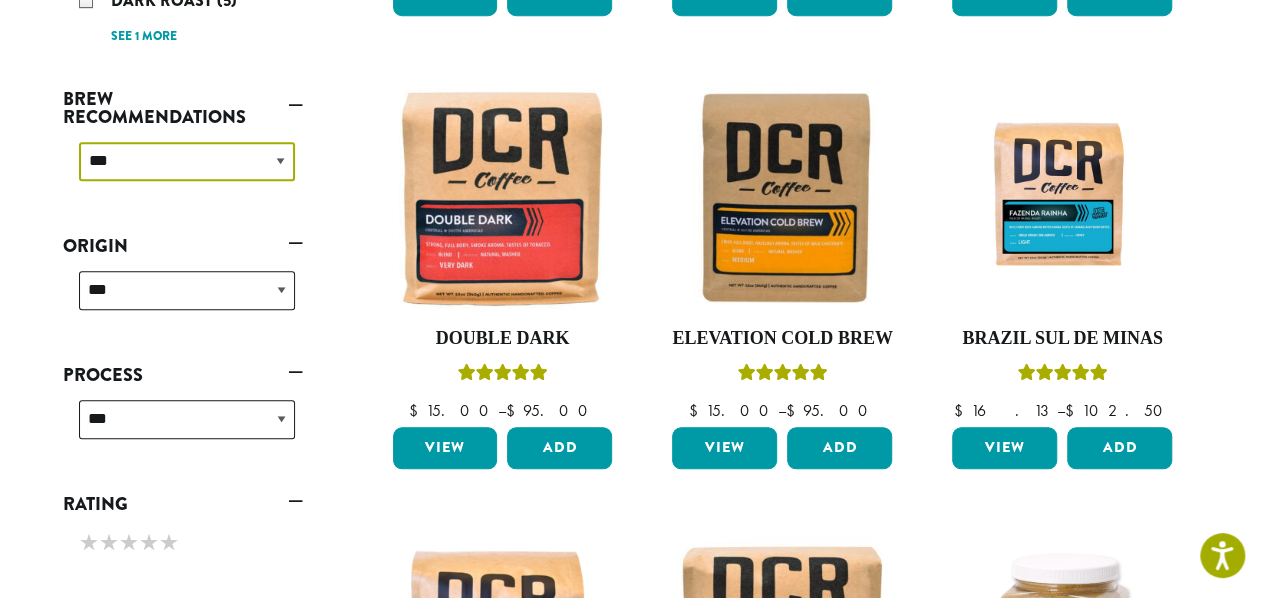 click on "**********" at bounding box center [187, 161] 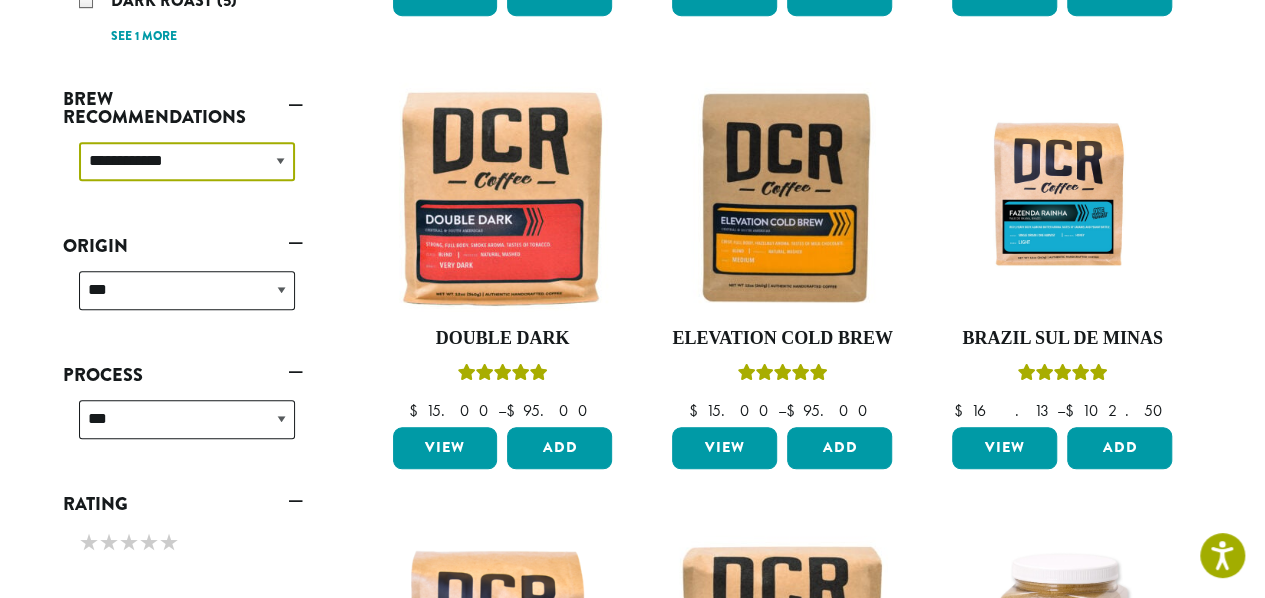 click on "**********" at bounding box center (187, 161) 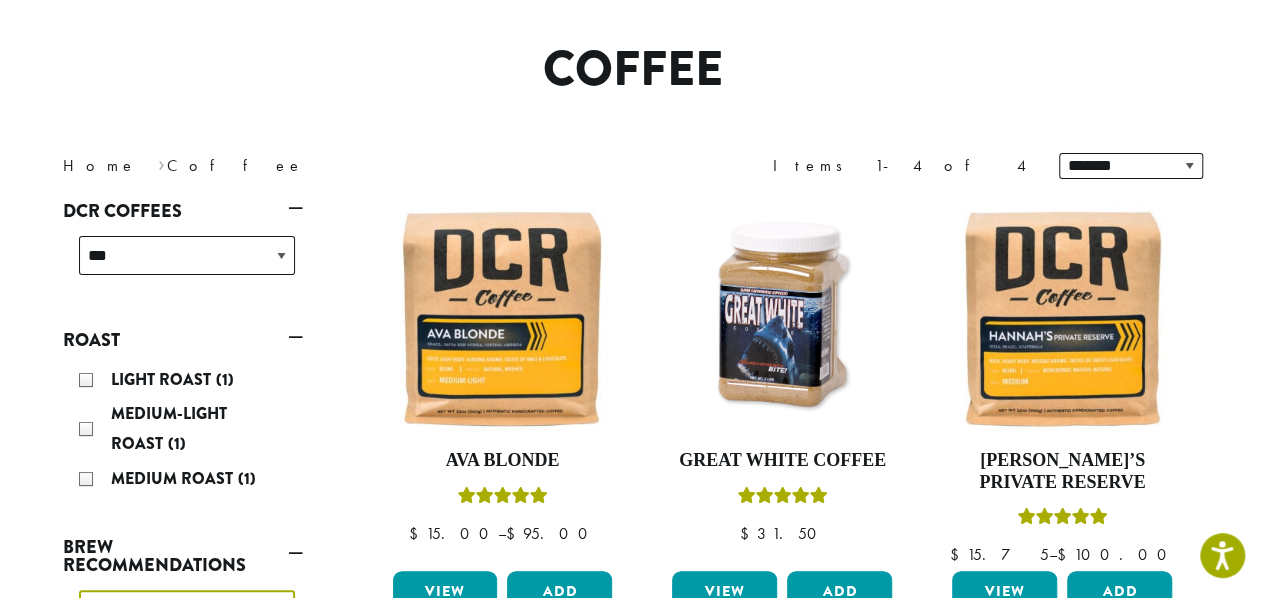 scroll, scrollTop: 122, scrollLeft: 0, axis: vertical 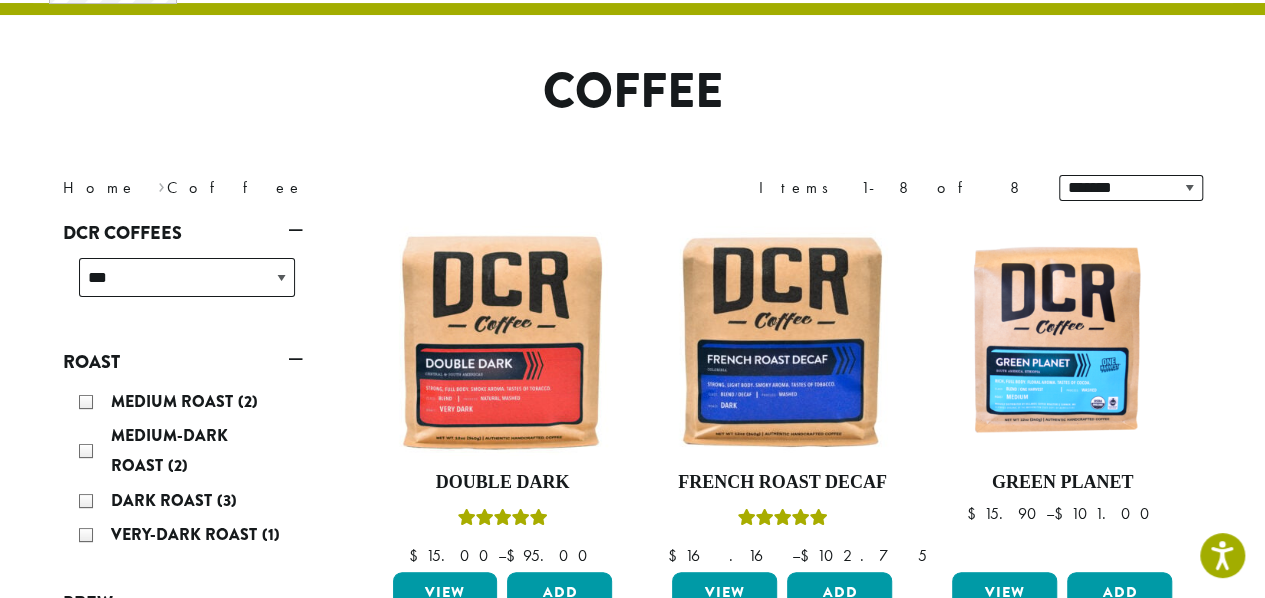 click on "**********" at bounding box center [503, 428] 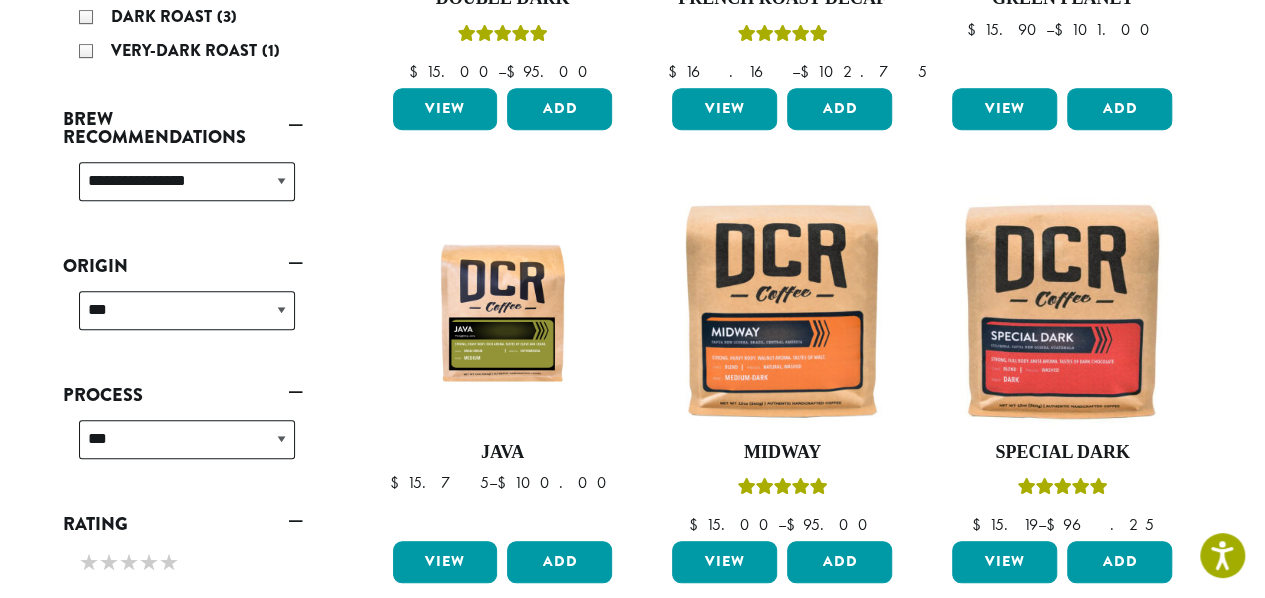 scroll, scrollTop: 682, scrollLeft: 0, axis: vertical 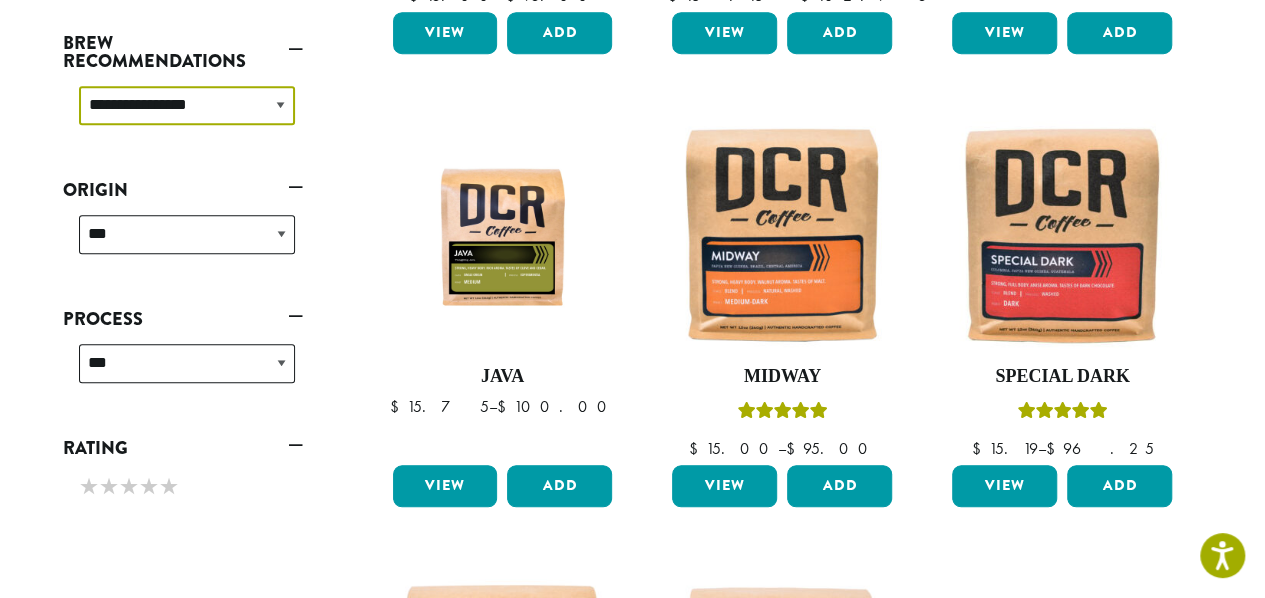 click on "**********" at bounding box center (187, 105) 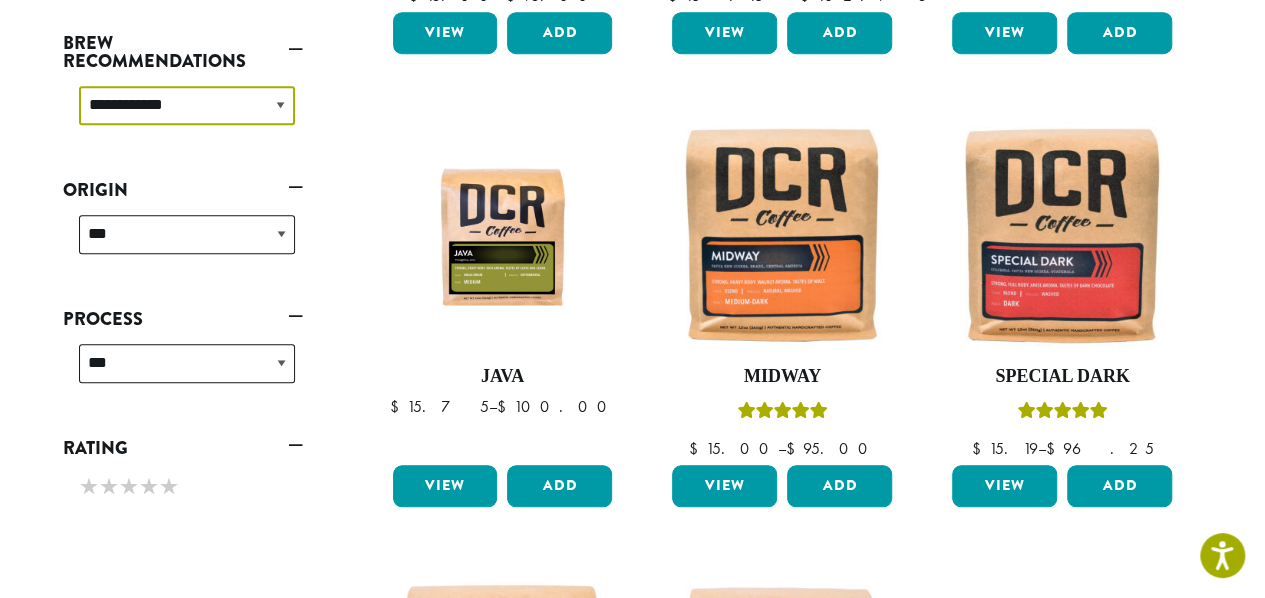 click on "**********" at bounding box center (187, 105) 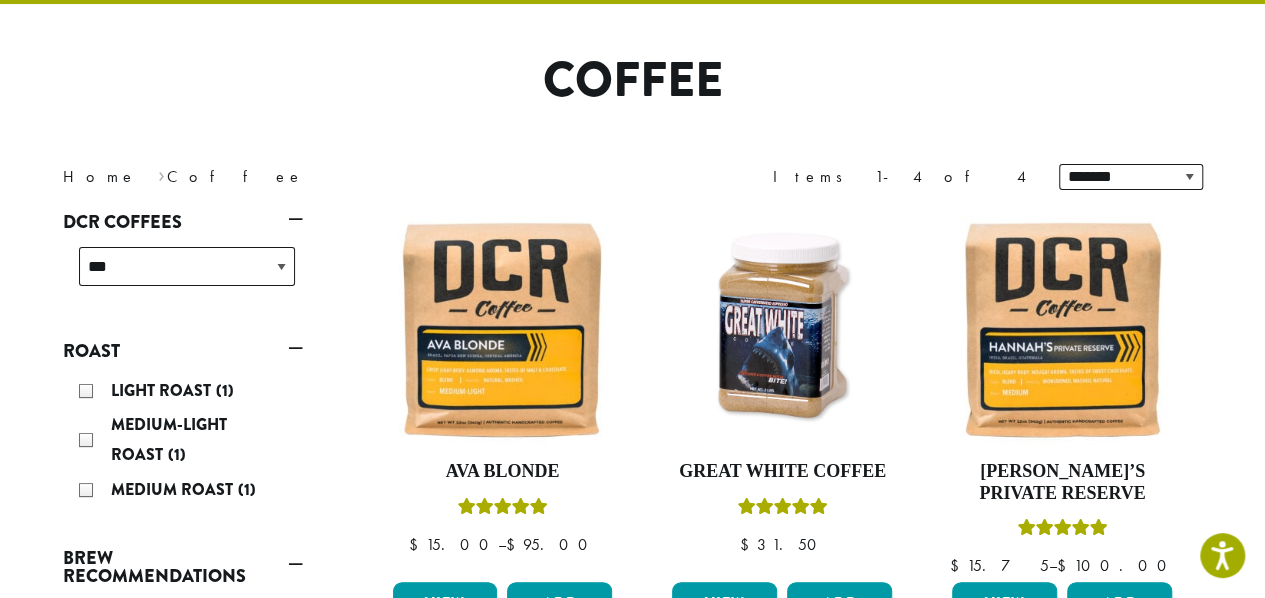 scroll, scrollTop: 122, scrollLeft: 0, axis: vertical 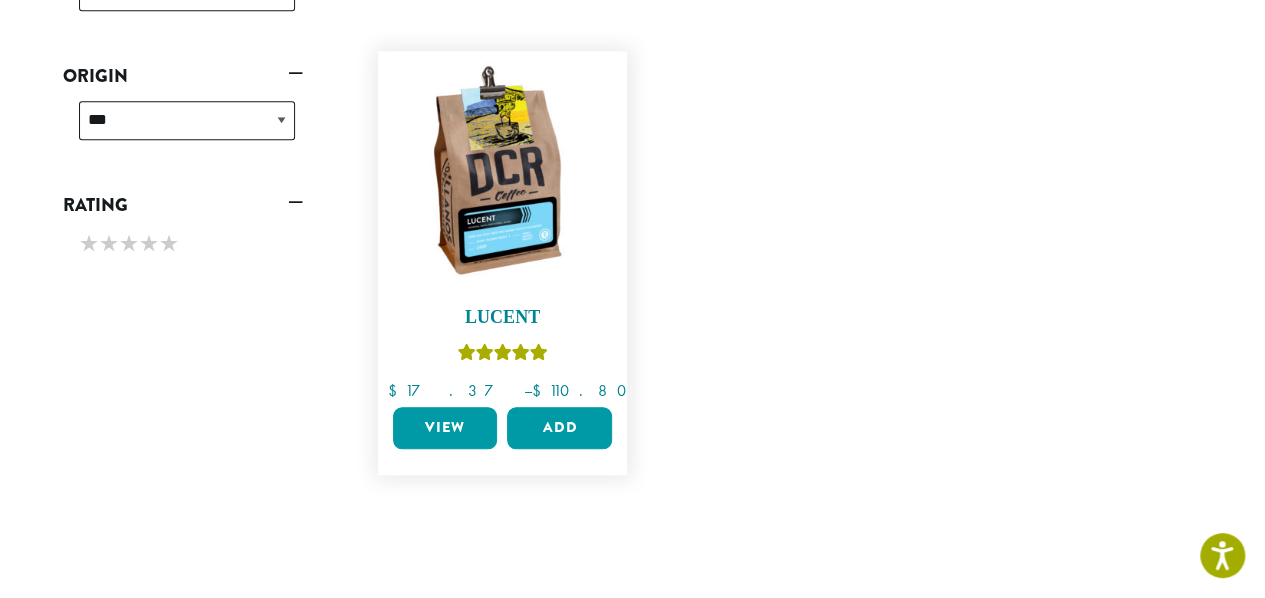 click at bounding box center (502, 176) 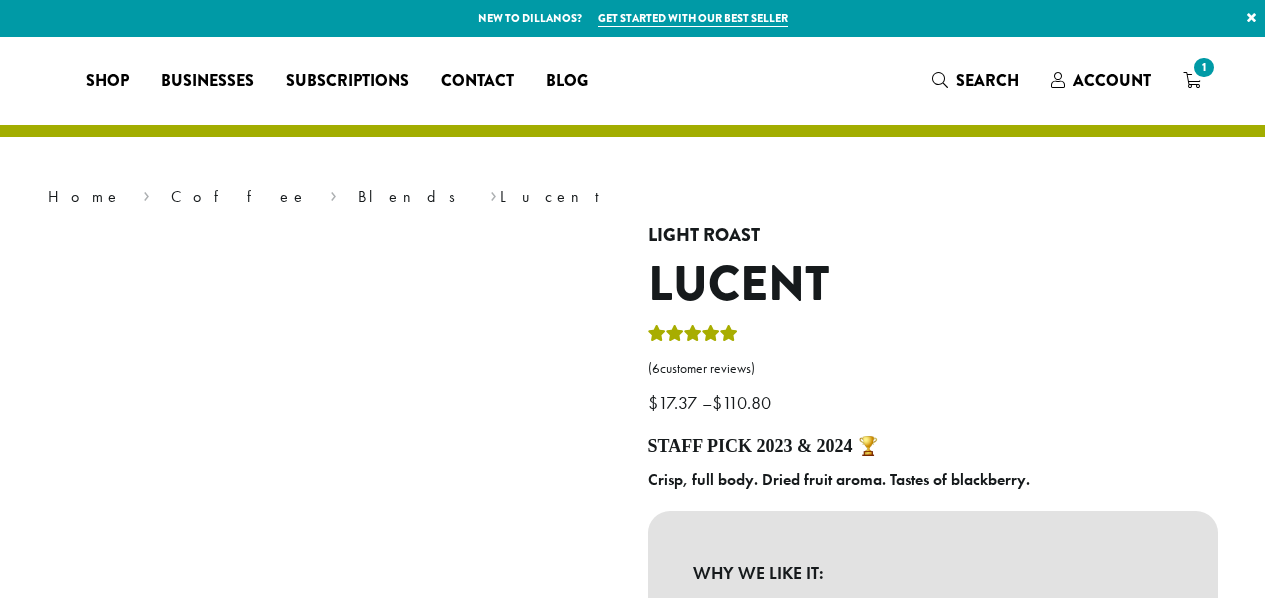 scroll, scrollTop: 0, scrollLeft: 0, axis: both 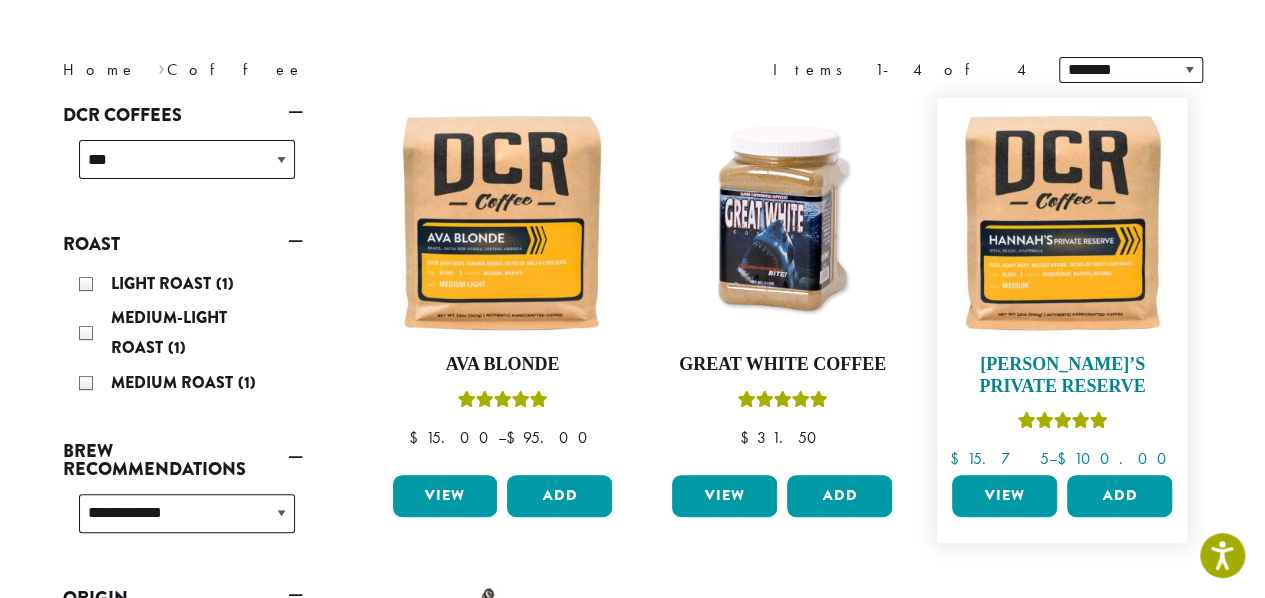 click at bounding box center [1062, 223] 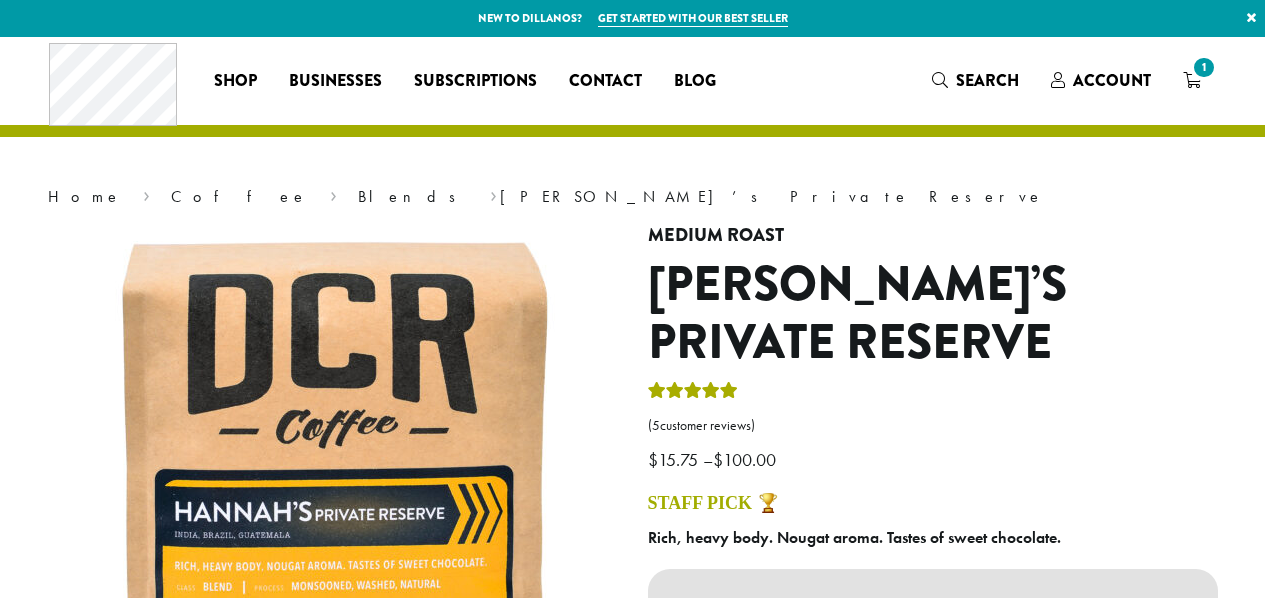 scroll, scrollTop: 0, scrollLeft: 0, axis: both 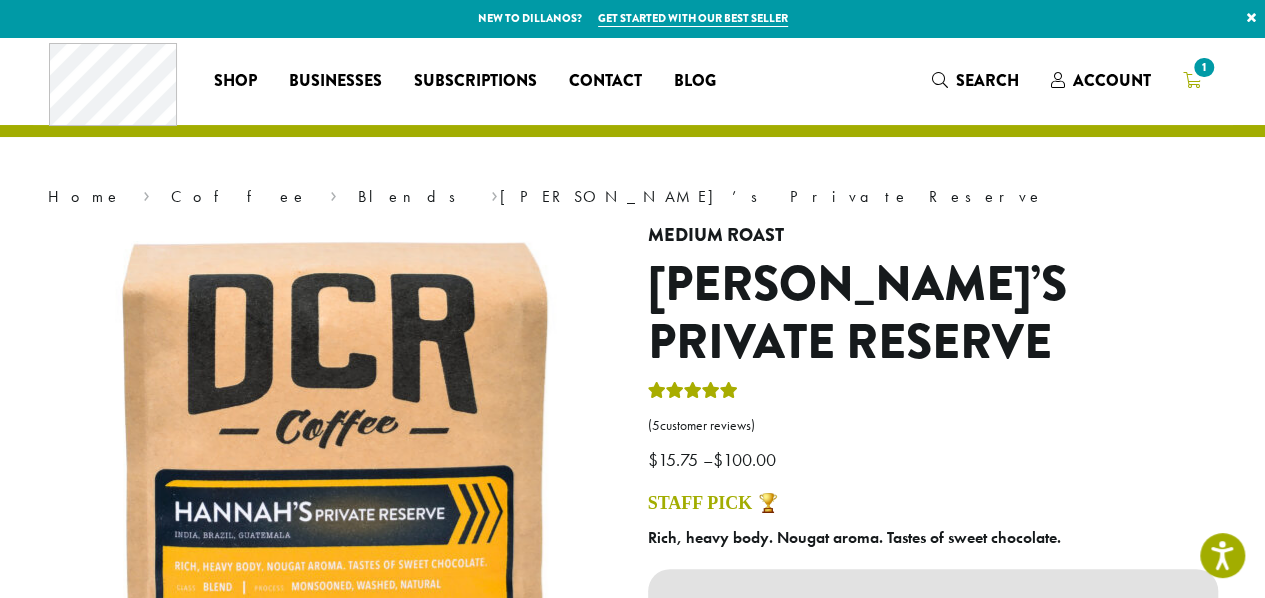click on "1" at bounding box center (1192, 80) 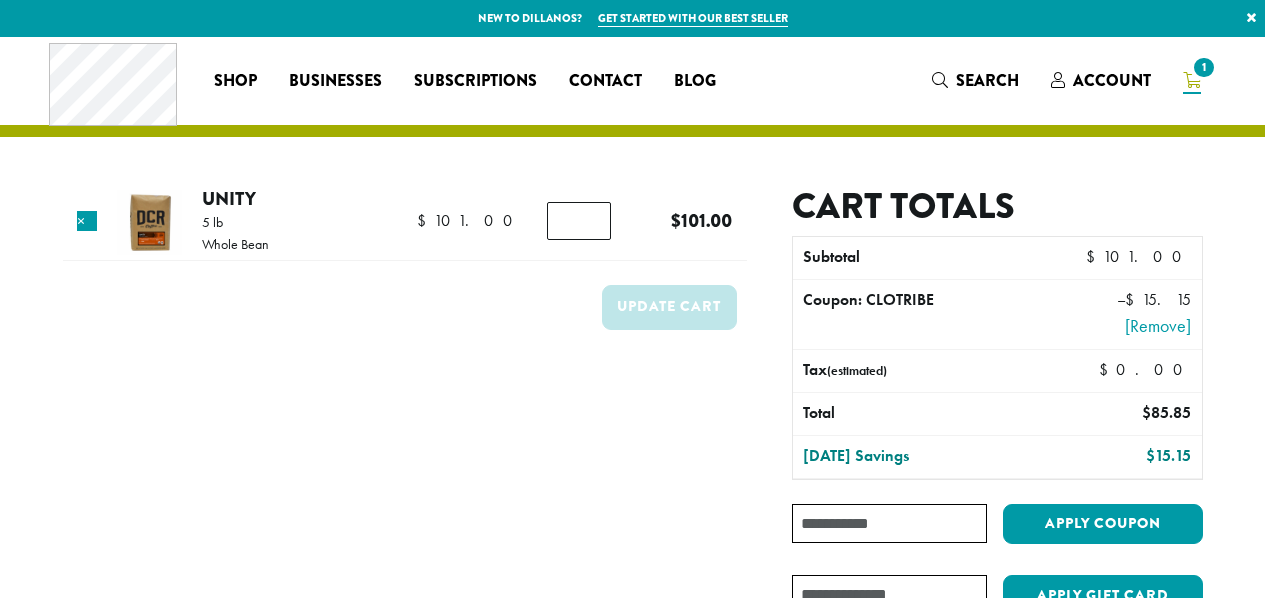 scroll, scrollTop: 0, scrollLeft: 0, axis: both 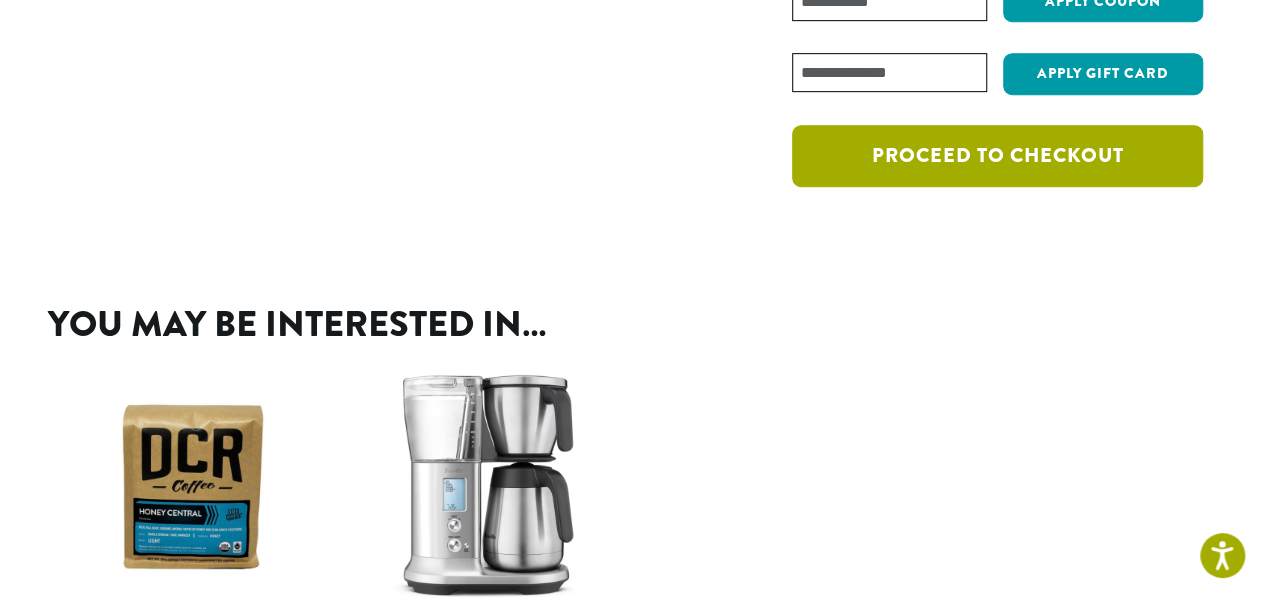 click on "Proceed to checkout" at bounding box center (997, 156) 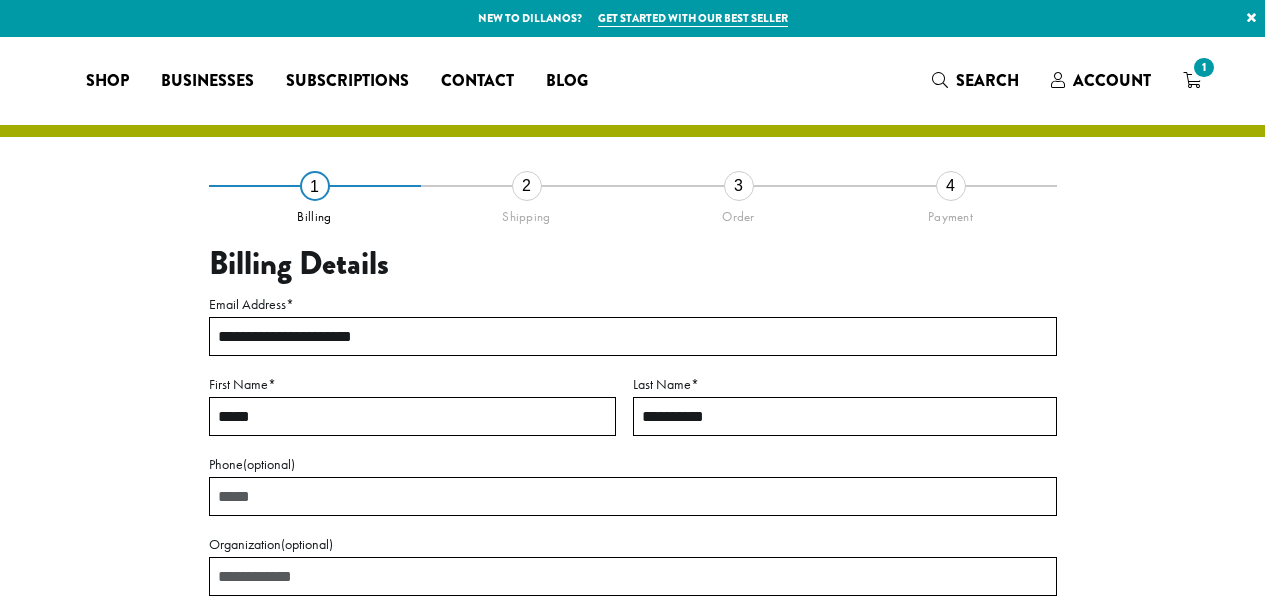 select on "**" 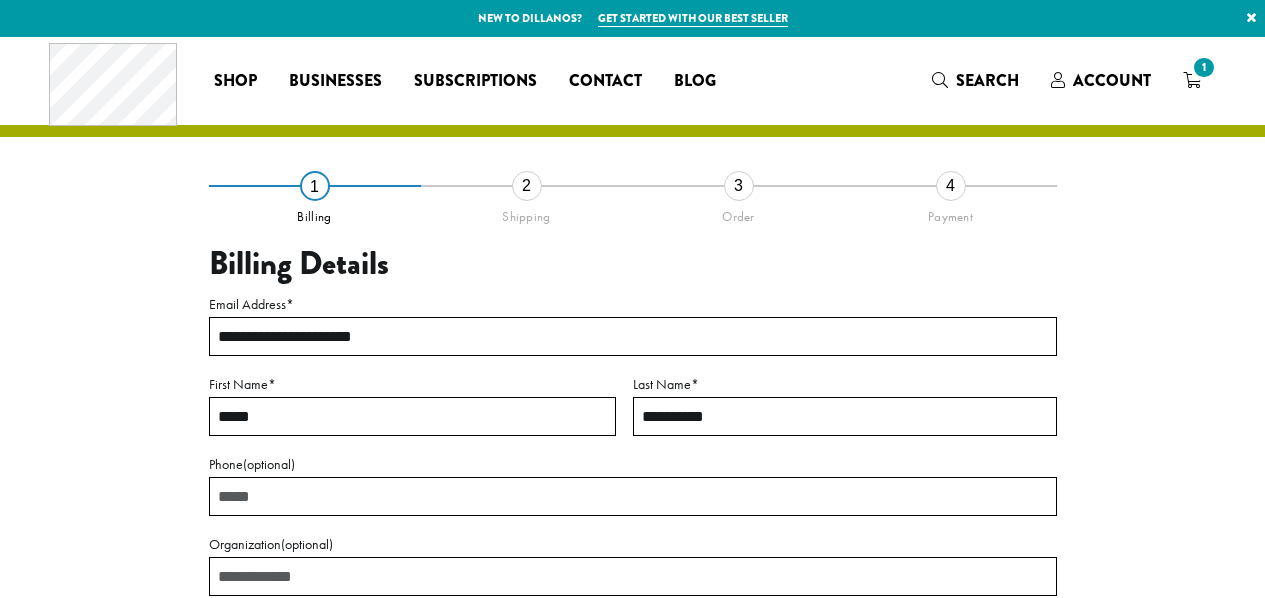 scroll, scrollTop: 0, scrollLeft: 0, axis: both 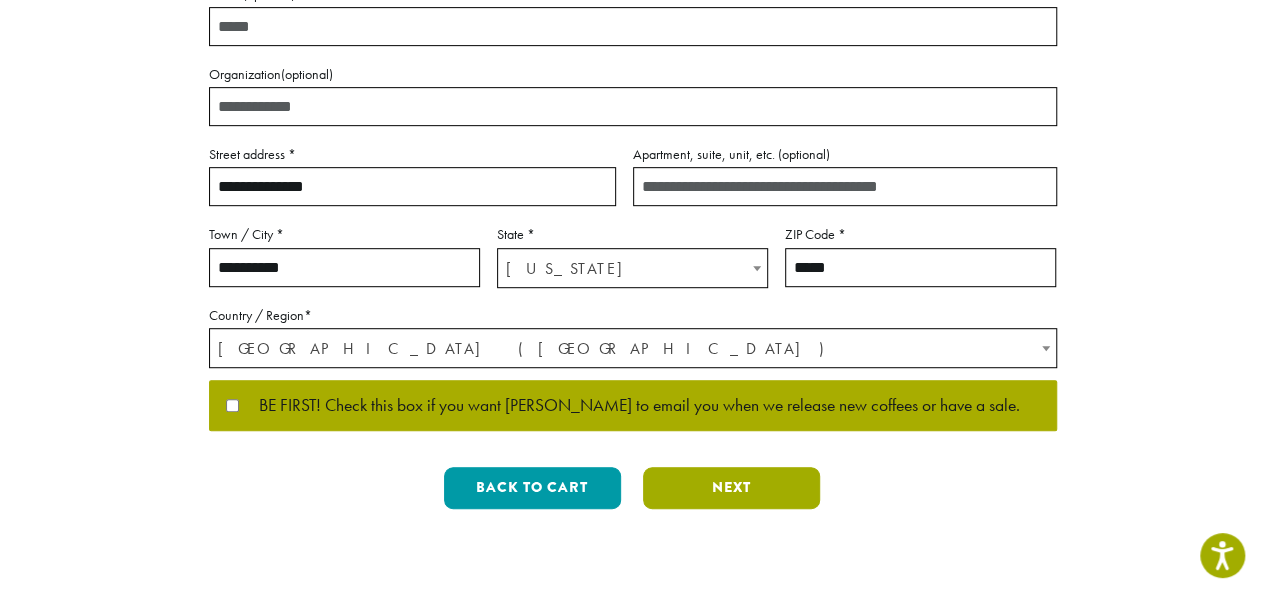 click on "Next" at bounding box center (731, 488) 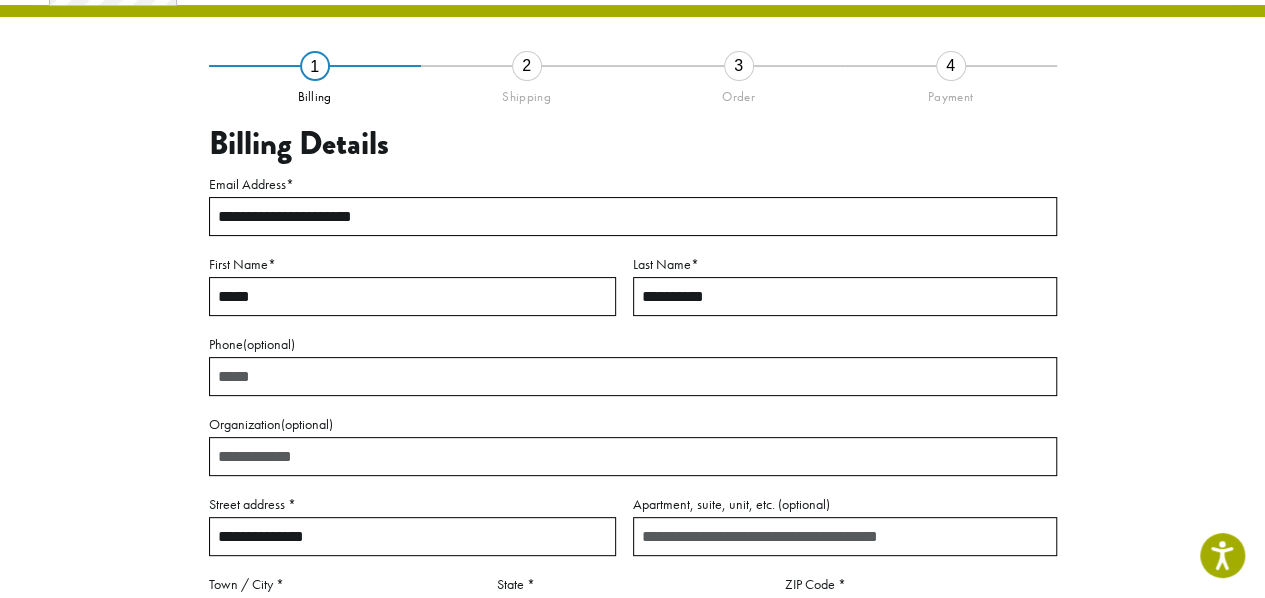 scroll, scrollTop: 114, scrollLeft: 0, axis: vertical 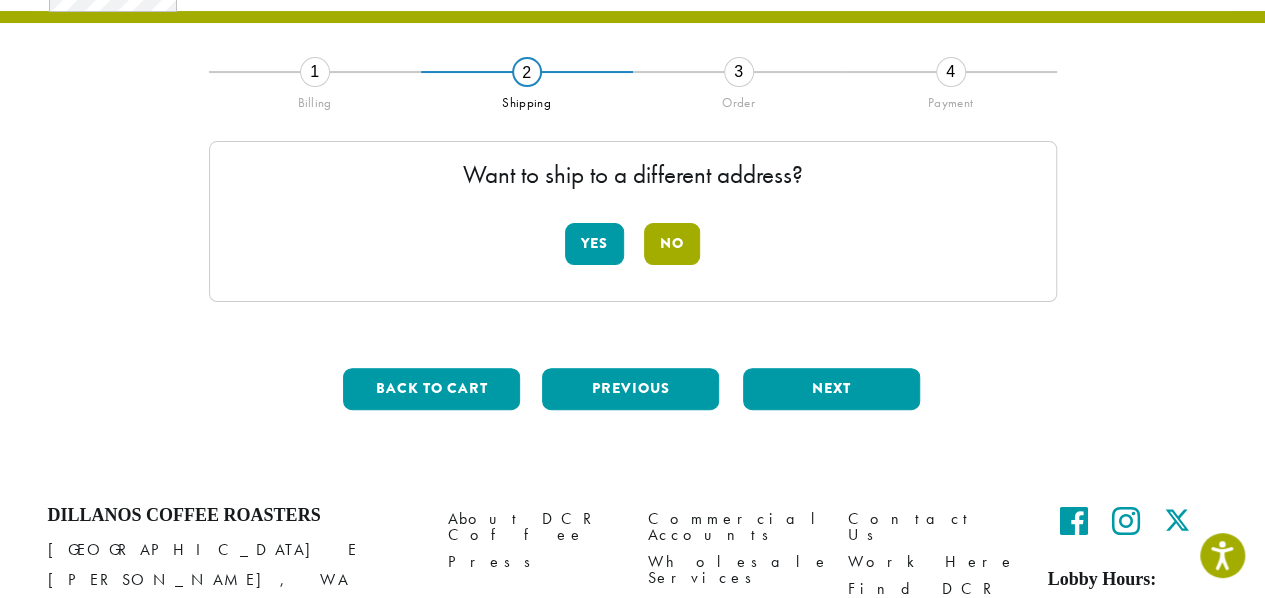 click on "No" 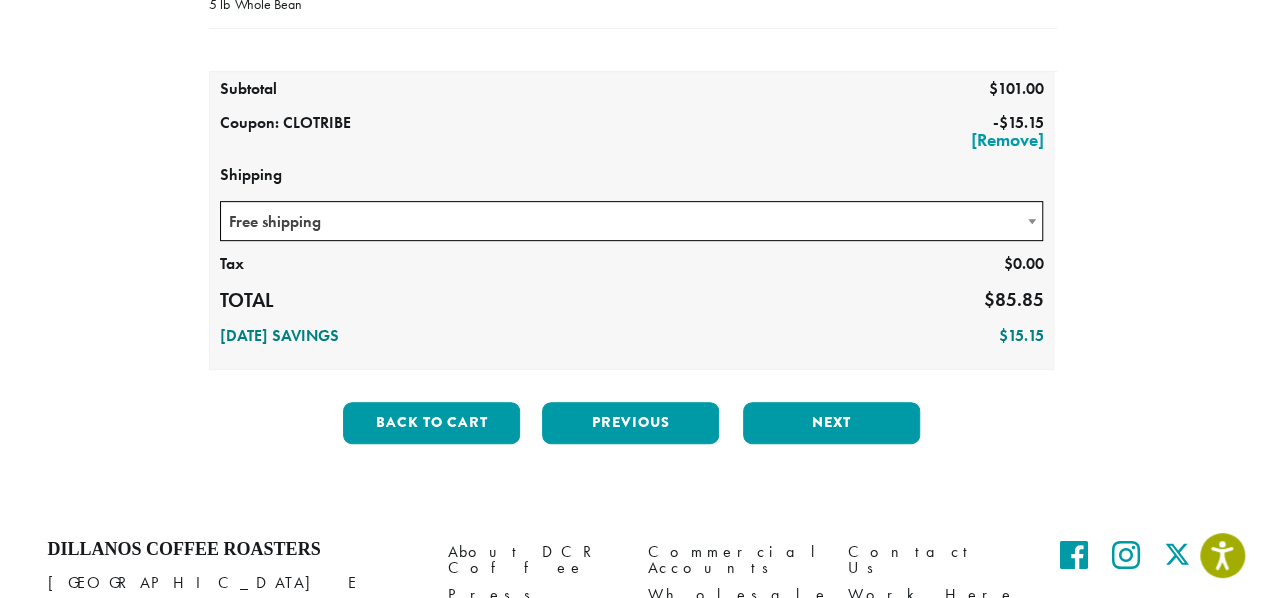 scroll, scrollTop: 330, scrollLeft: 0, axis: vertical 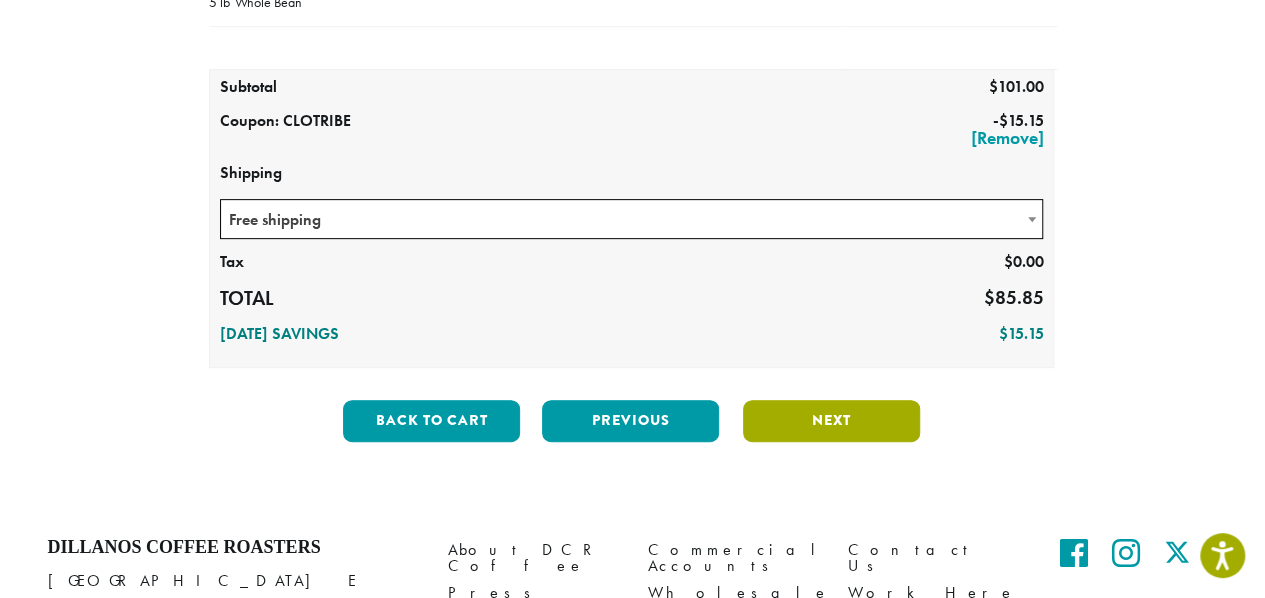 click on "Next" 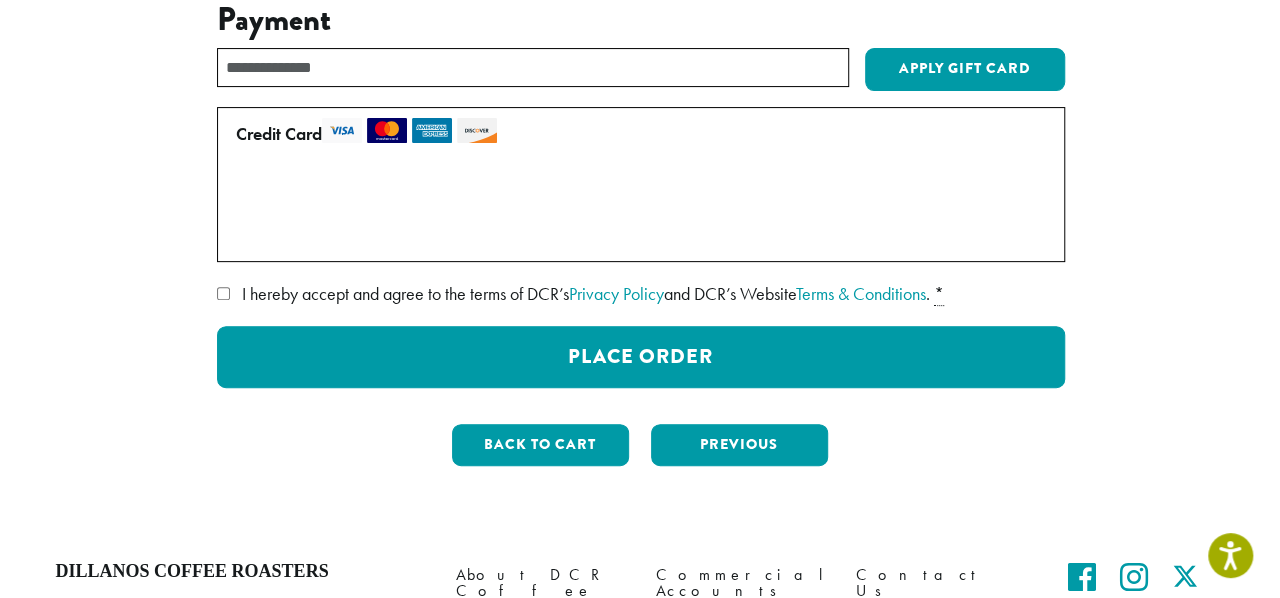 scroll, scrollTop: 259, scrollLeft: 0, axis: vertical 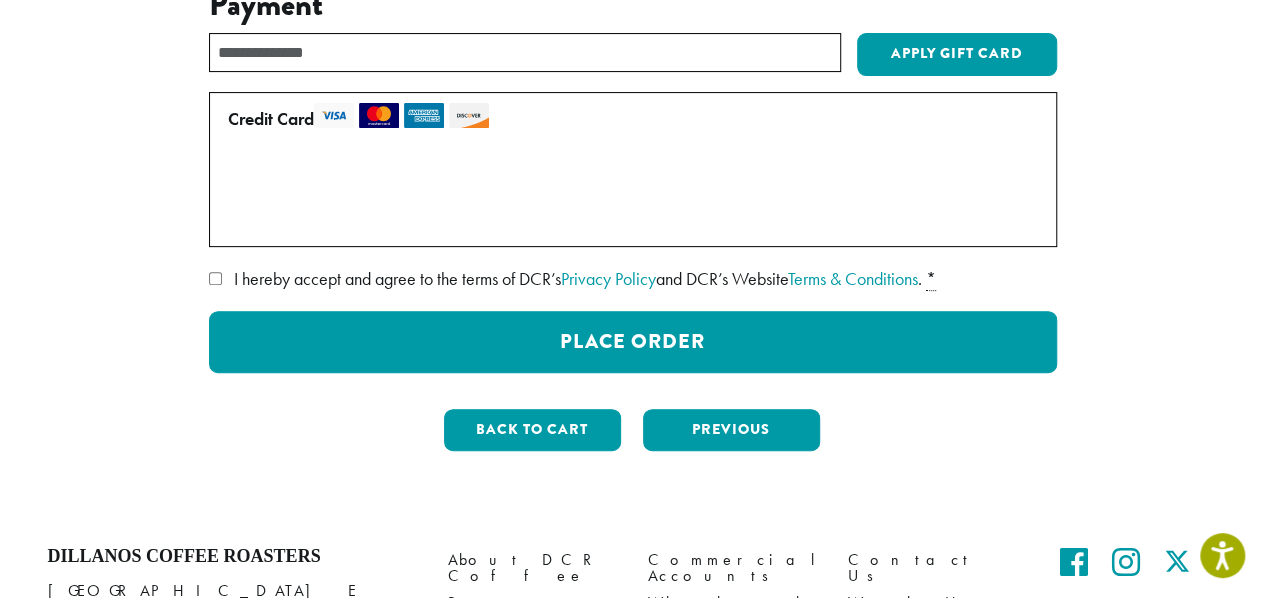 click on "I hereby accept and agree to the terms of DCR’s  Privacy Policy  and DCR’s Website  Terms & Conditions ." 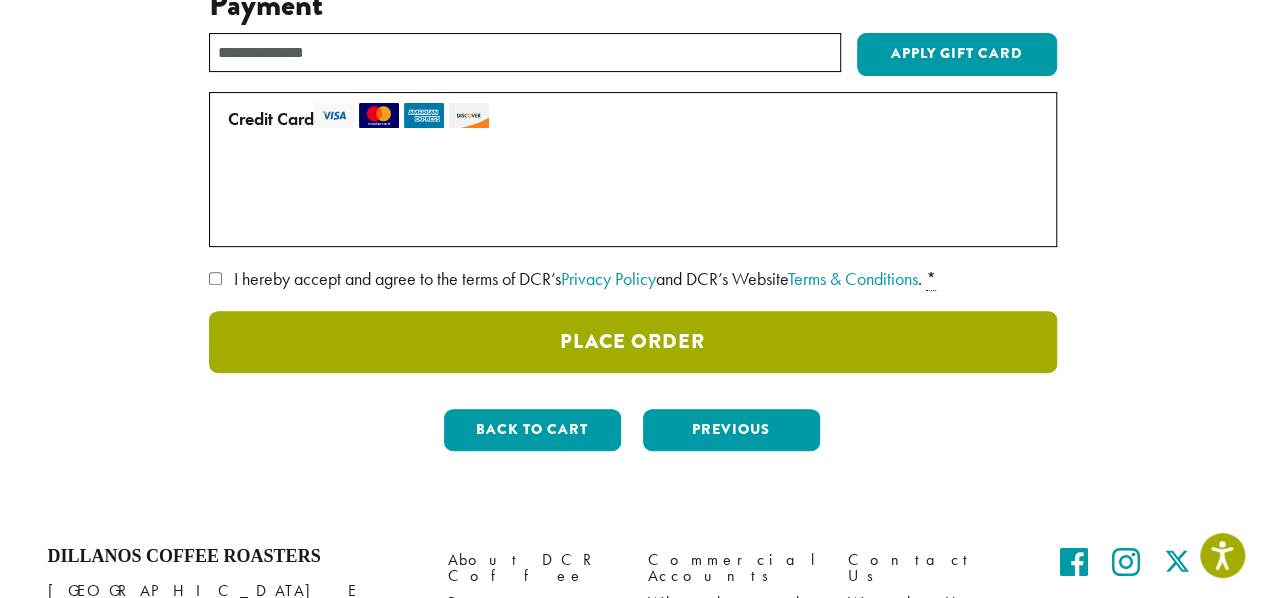 click on "Place Order" 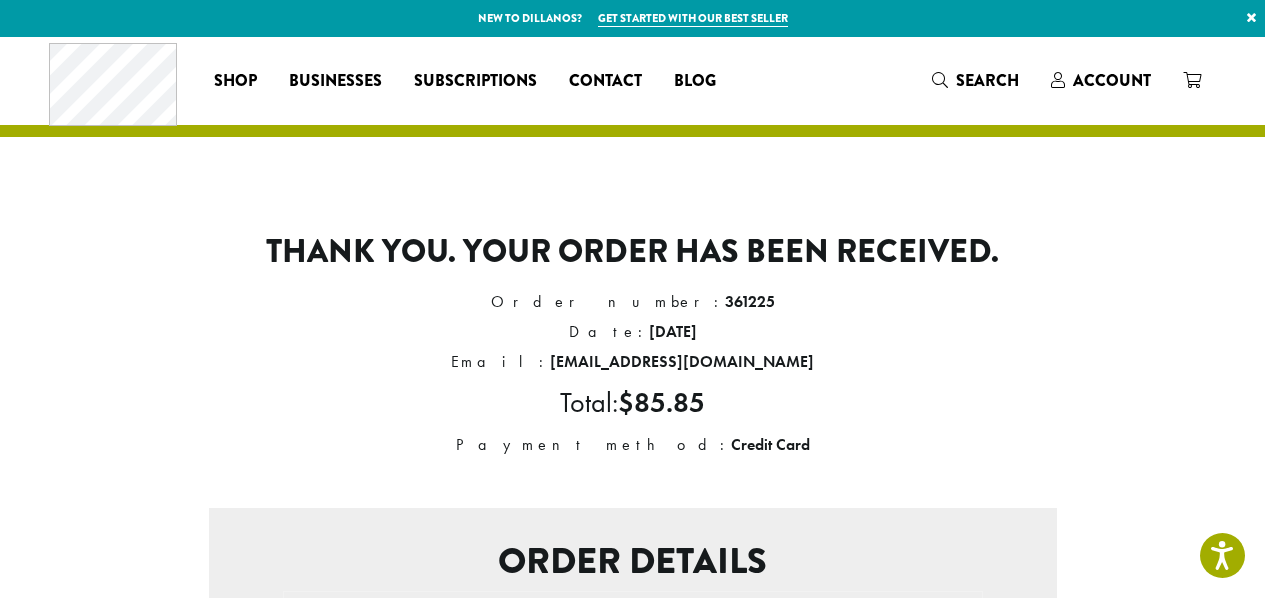 scroll, scrollTop: 0, scrollLeft: 0, axis: both 